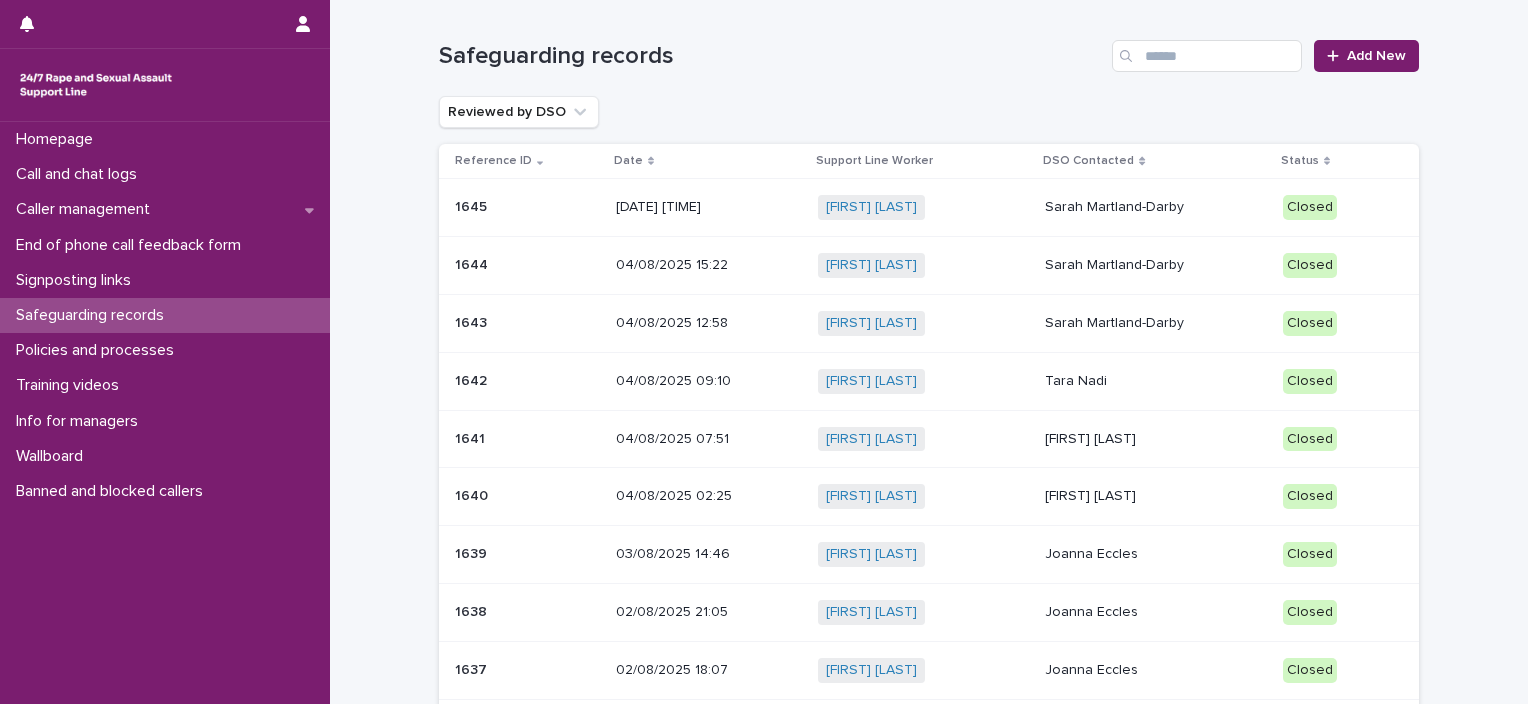 scroll, scrollTop: 0, scrollLeft: 0, axis: both 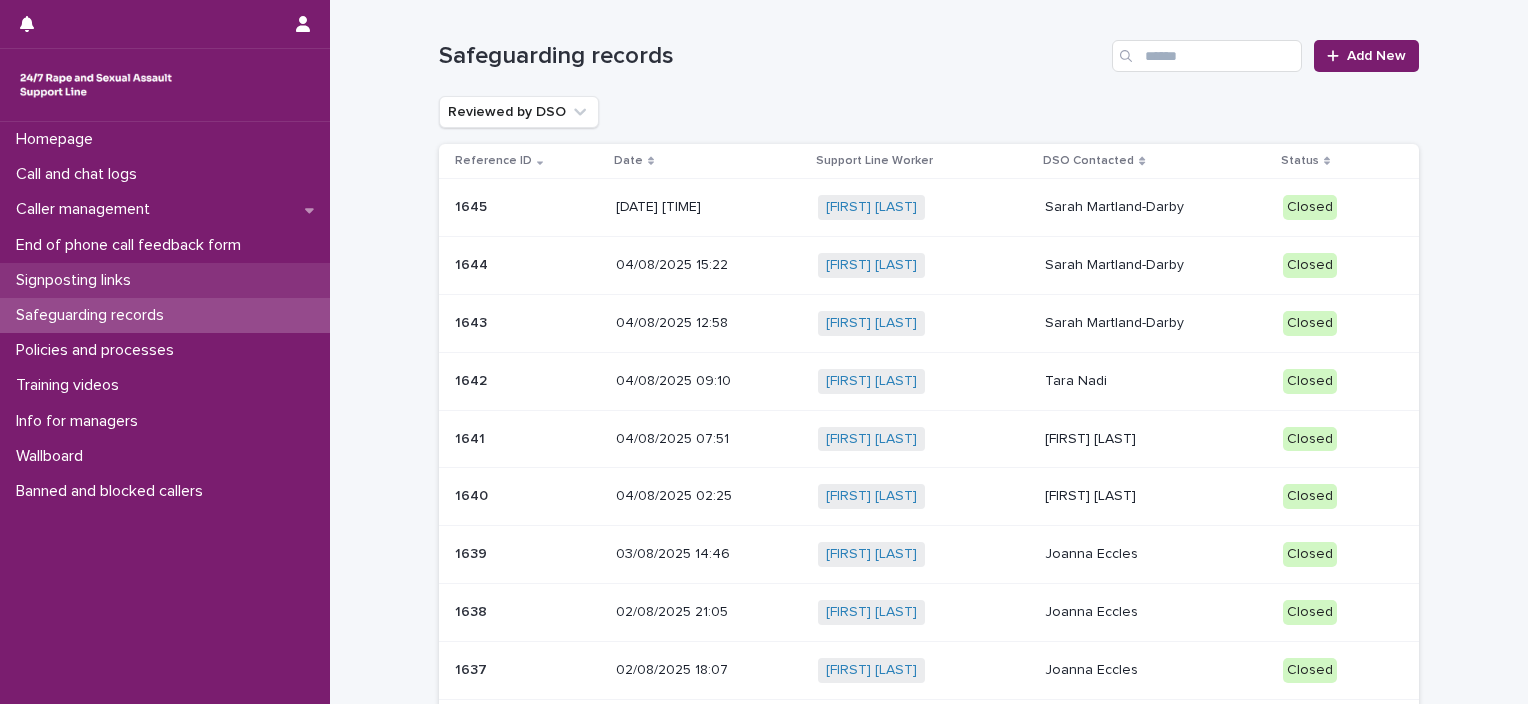 click on "Signposting links" at bounding box center (77, 280) 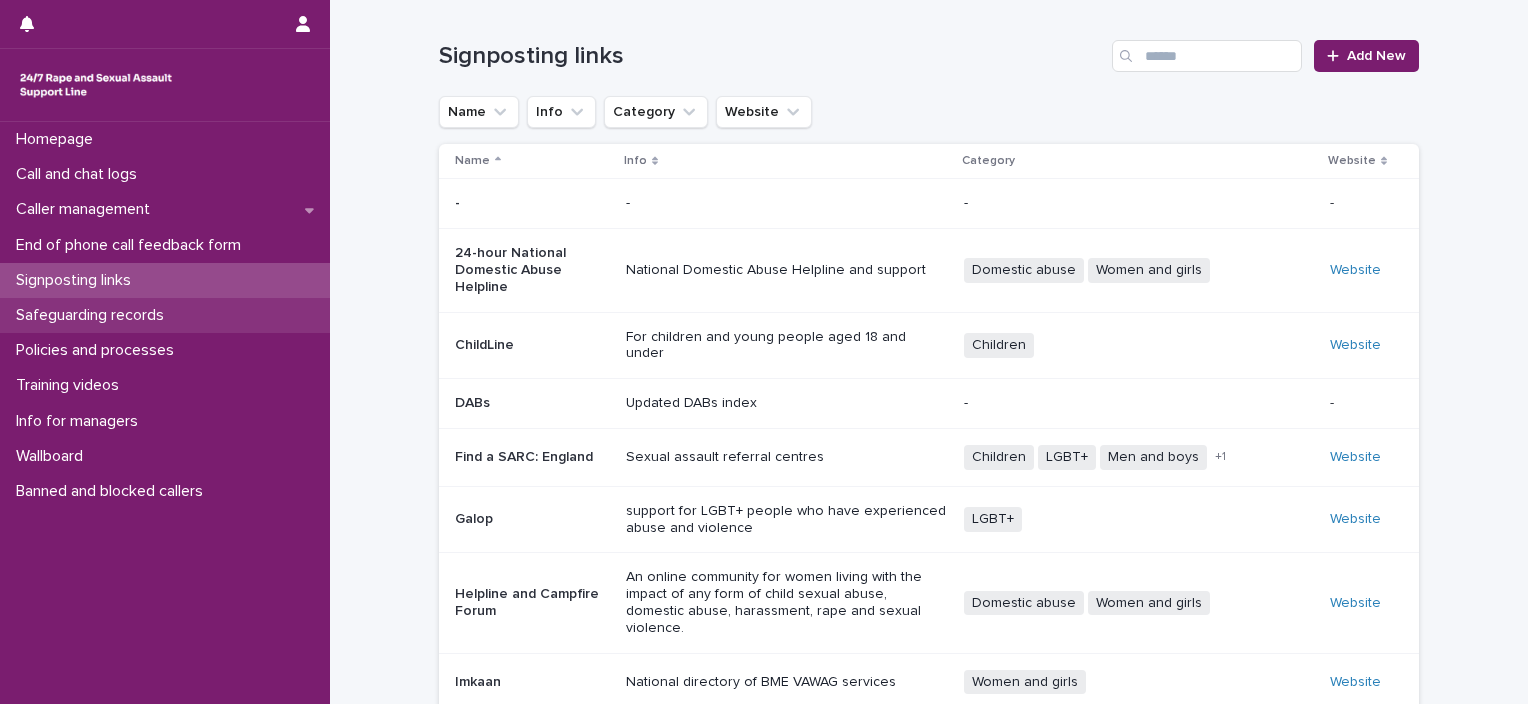 click on "Safeguarding records" at bounding box center [94, 315] 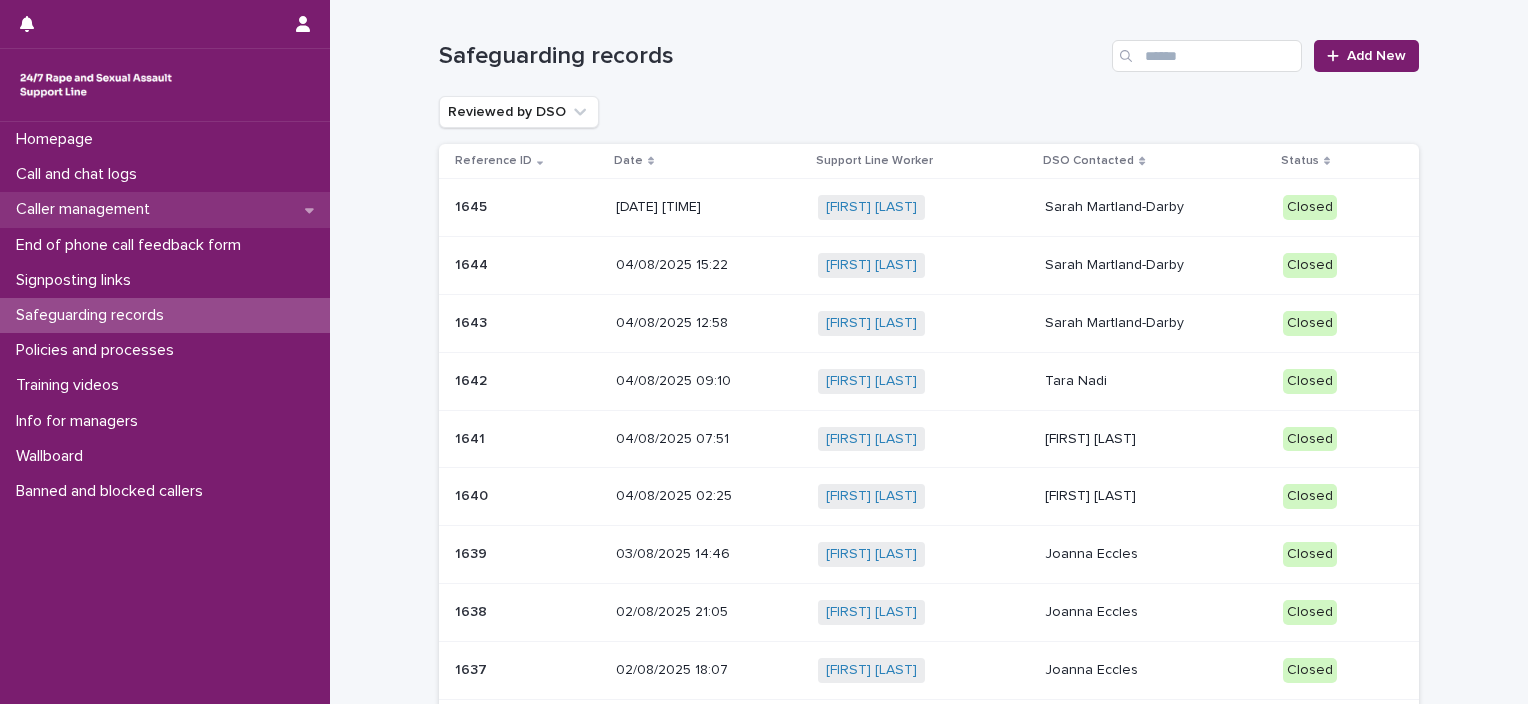 click on "Caller management" at bounding box center [87, 209] 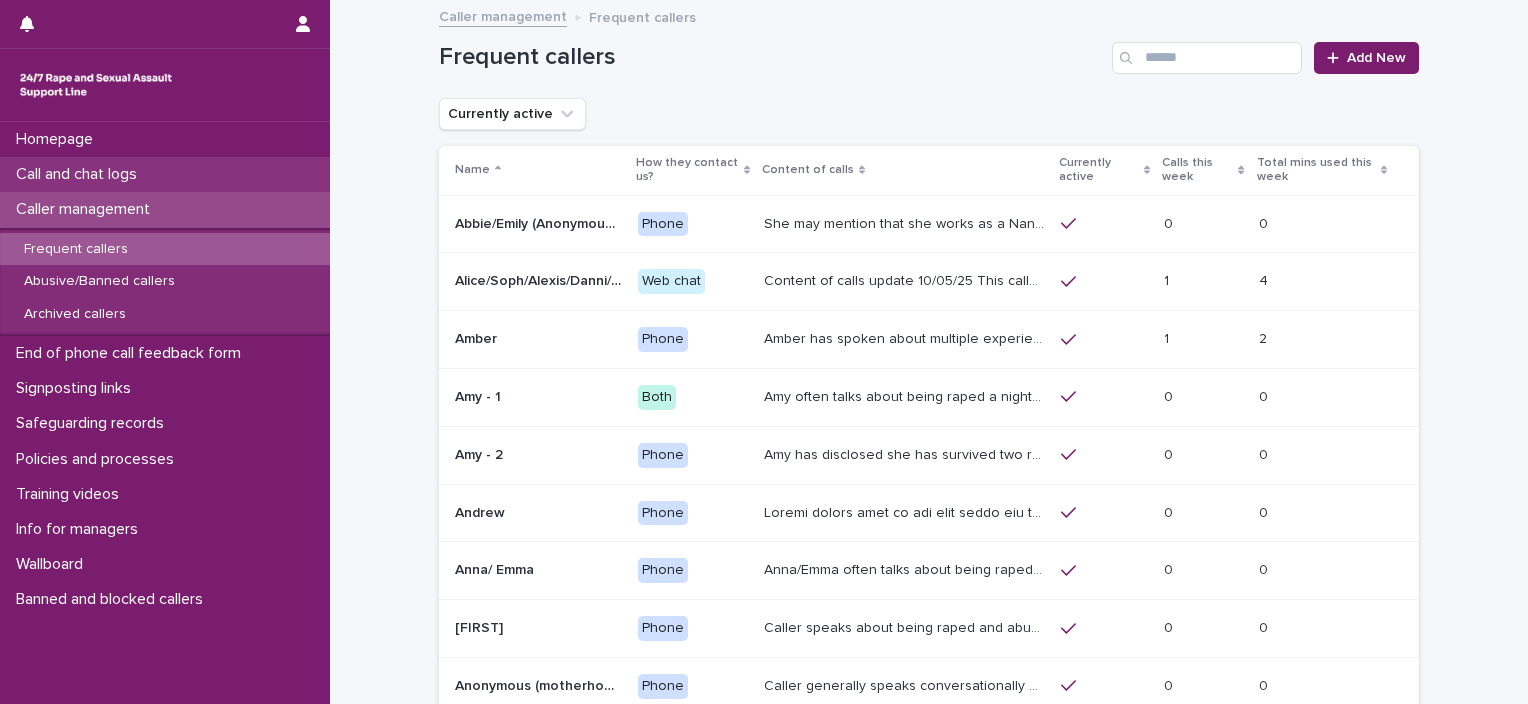click on "Call and chat logs" at bounding box center (80, 174) 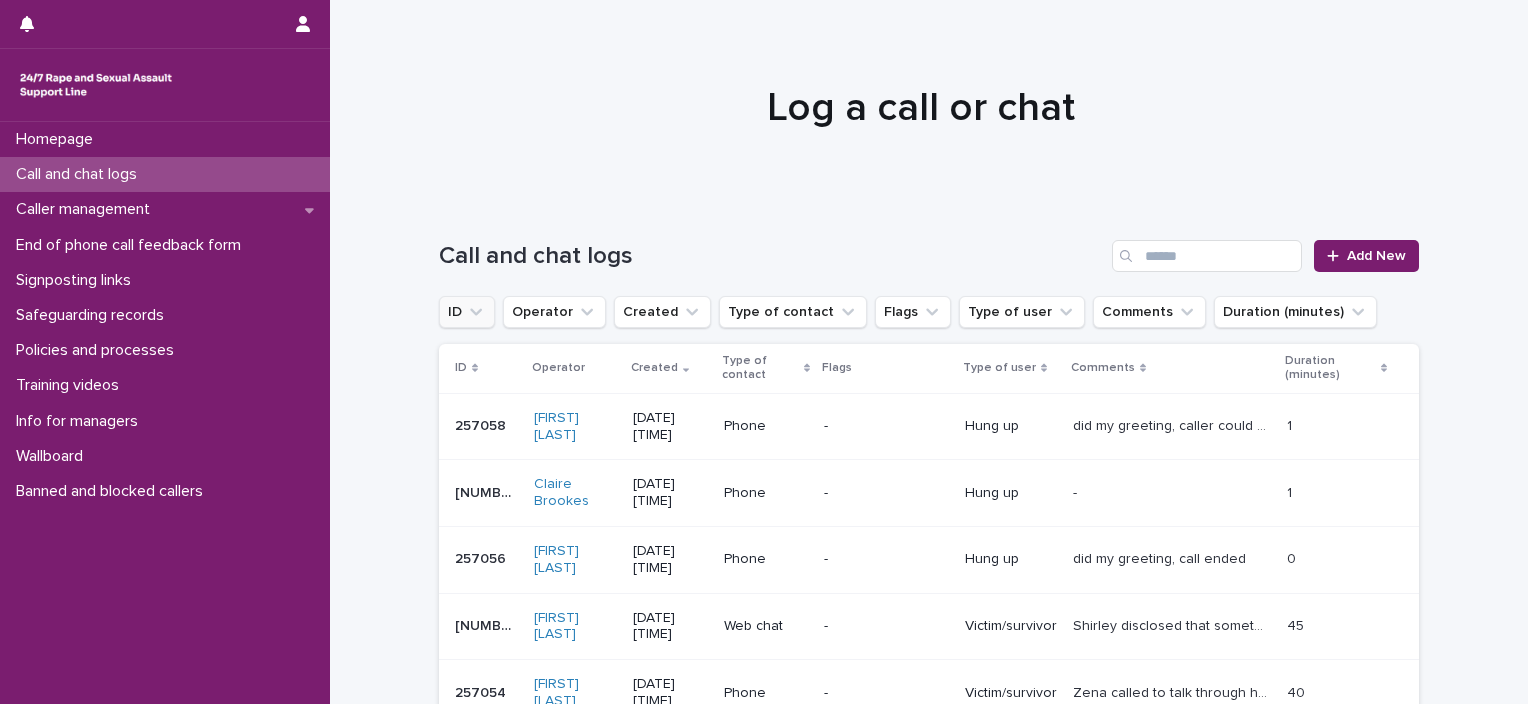 click on "ID" at bounding box center (467, 312) 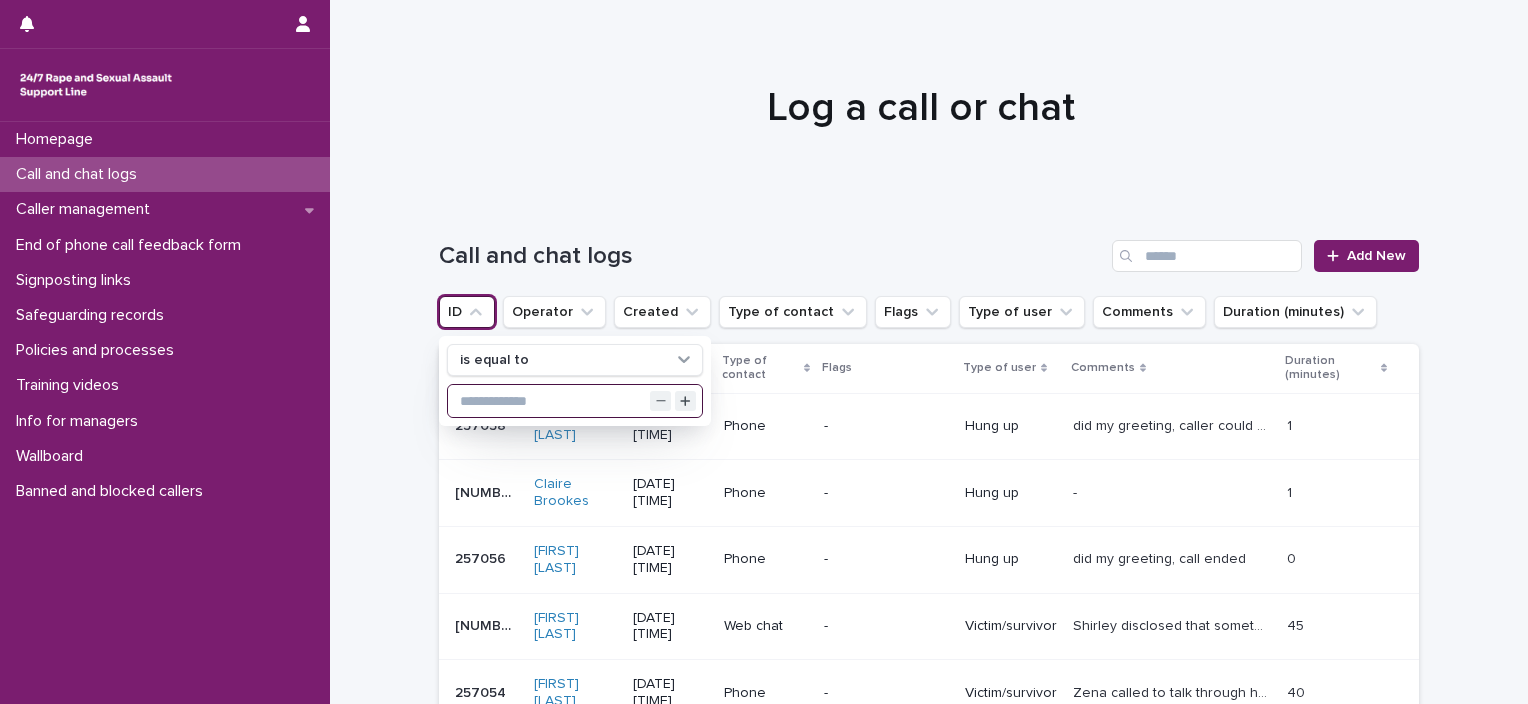 click at bounding box center (575, 401) 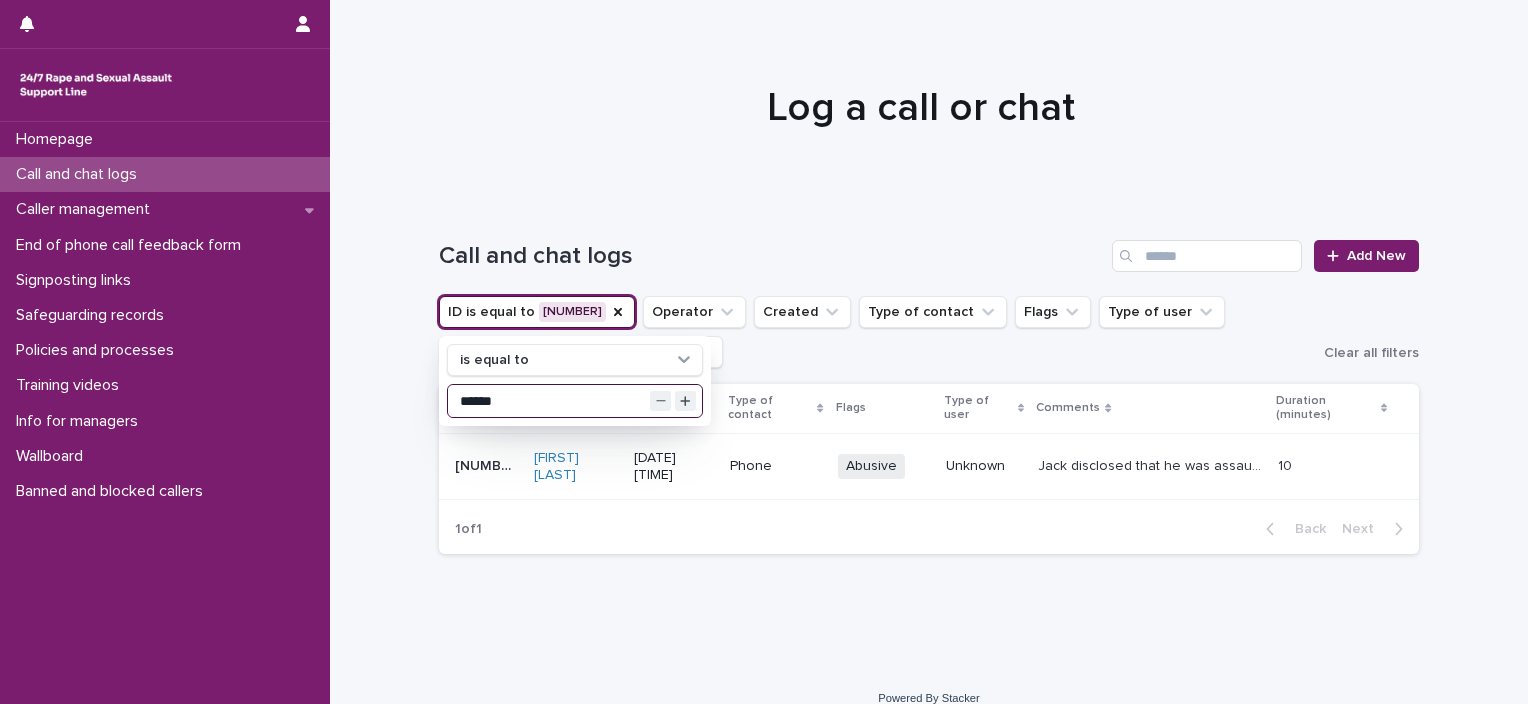 type on "******" 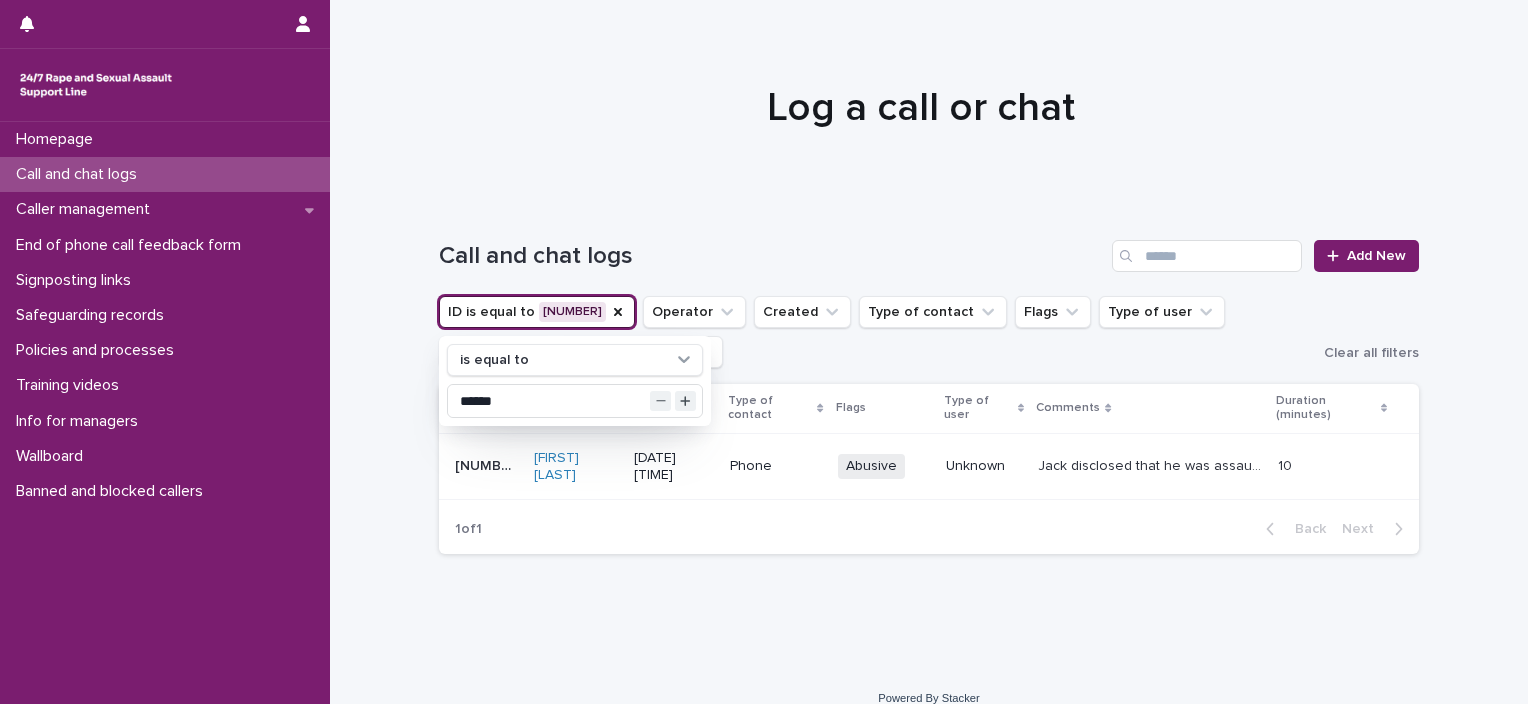 click on "Loading... Saving… Loading... Saving… Call and chat logs Add New ID is equal to [NUMBER] is equal to ****** Operator Created Type of contact Flags Type of user Comments Duration (minutes) Clear all filters ID Operator Created Type of contact Flags Type of user Comments Duration (minutes) [NUMBER] [NUMBER]   [FIRST] [LAST]   [DATE] [TIME] Phone Abusive + 0 Unknown Jack disclosed that he was assaulted by a woman and was in pain. He wanted me to tell him what happened to him. He called yesterday and was under the name Liam. Similar story just little details changed. Very recognisable voice, stutters.  Jack disclosed that he was assaulted by a woman and was in pain. He wanted me to tell him what happened to him. He called yesterday and was under the name Liam. Similar story just little details changed. Very recognisable voice, stutters.    10 10   1  of  1 Back Next" at bounding box center [929, 435] 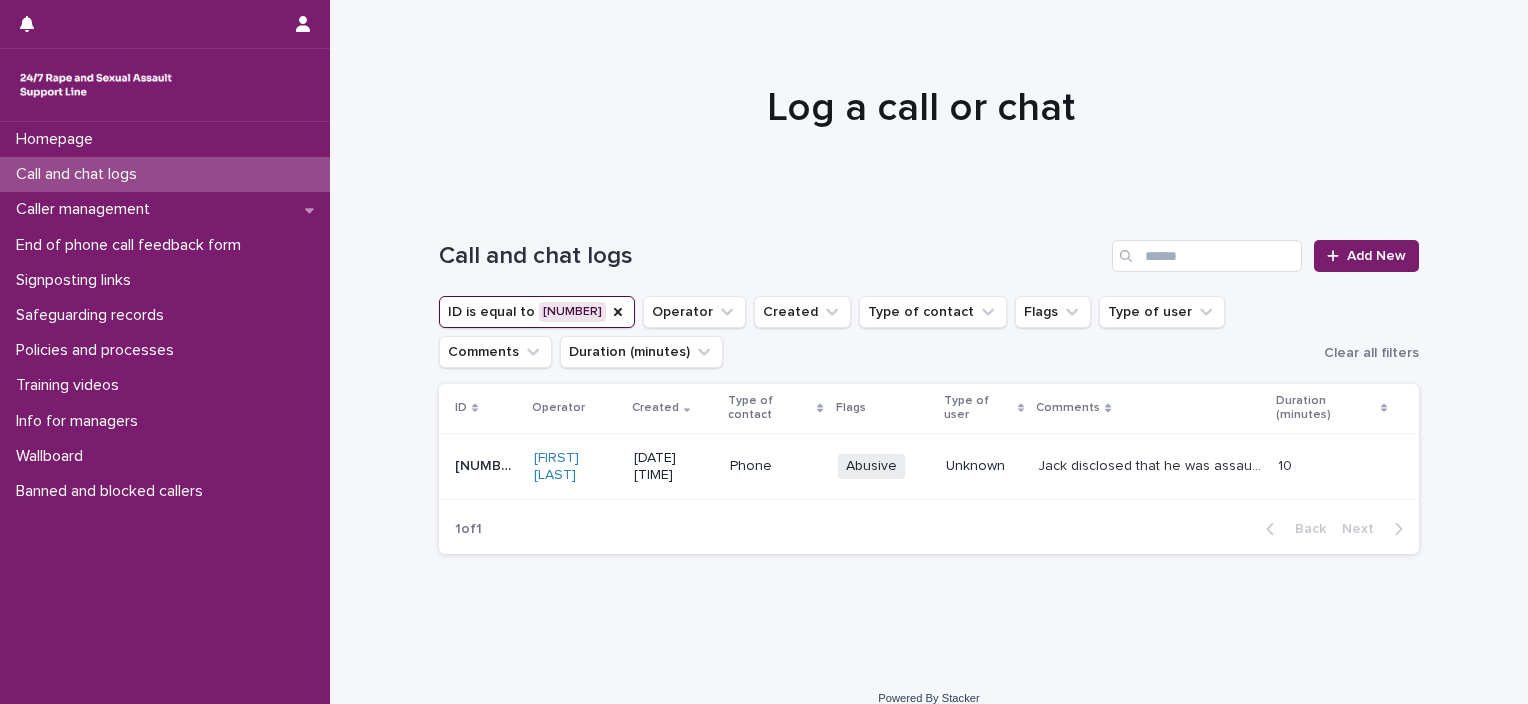click on "Jack disclosed that he was assaulted by a woman and was in pain. He wanted me to tell him what happened to him. He called yesterday and was under the name Liam. Similar story just little details changed. Very recognisable voice, stutters." at bounding box center (1152, 464) 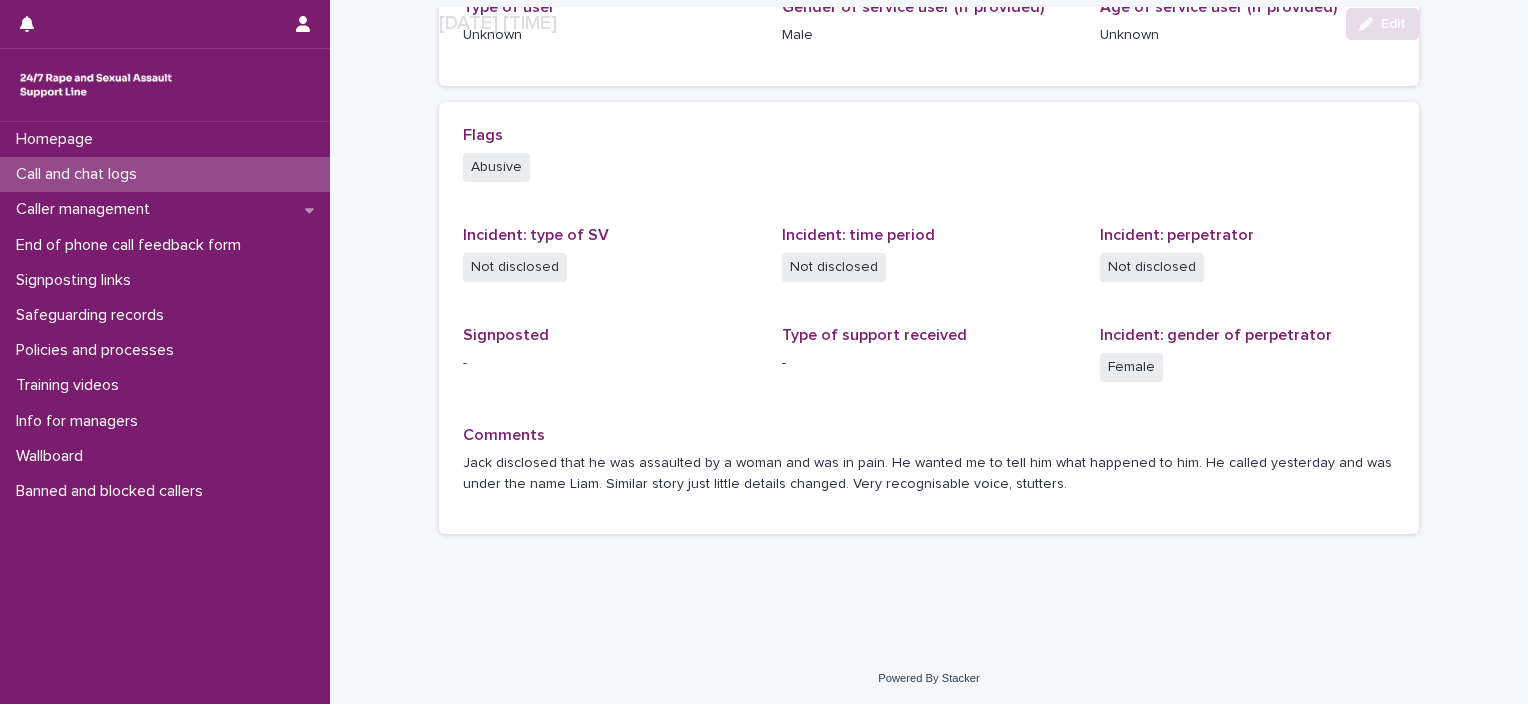 scroll, scrollTop: 391, scrollLeft: 0, axis: vertical 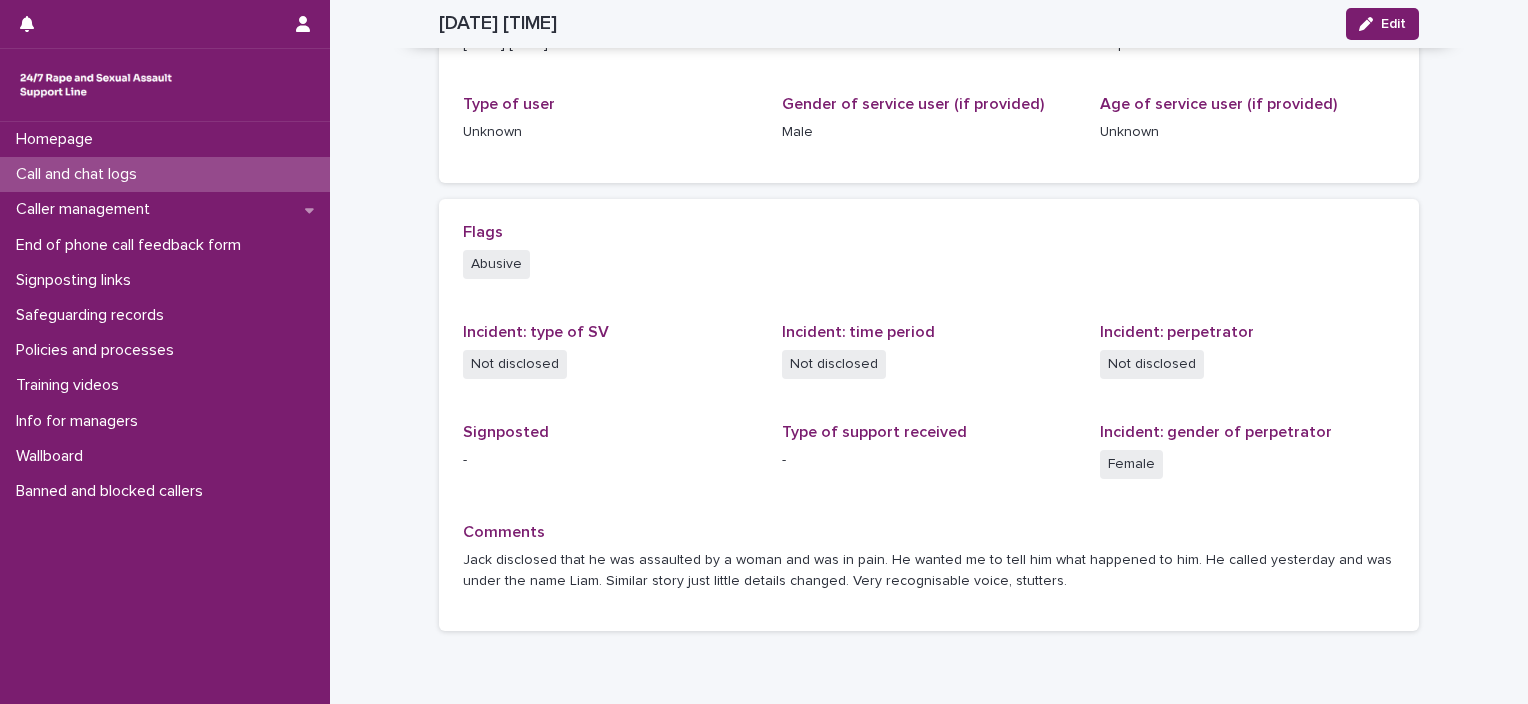 click on "Call and chat logs" at bounding box center [80, 174] 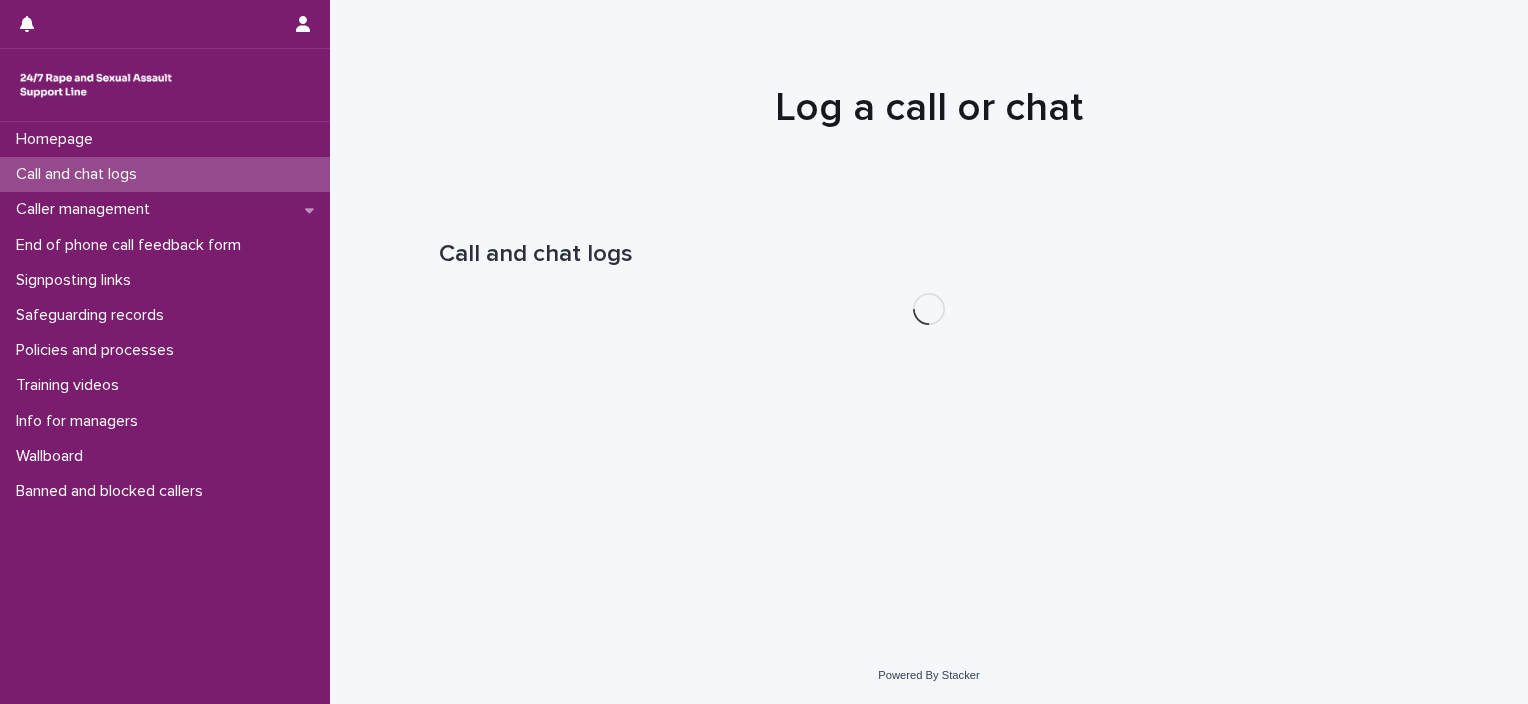 scroll, scrollTop: 0, scrollLeft: 0, axis: both 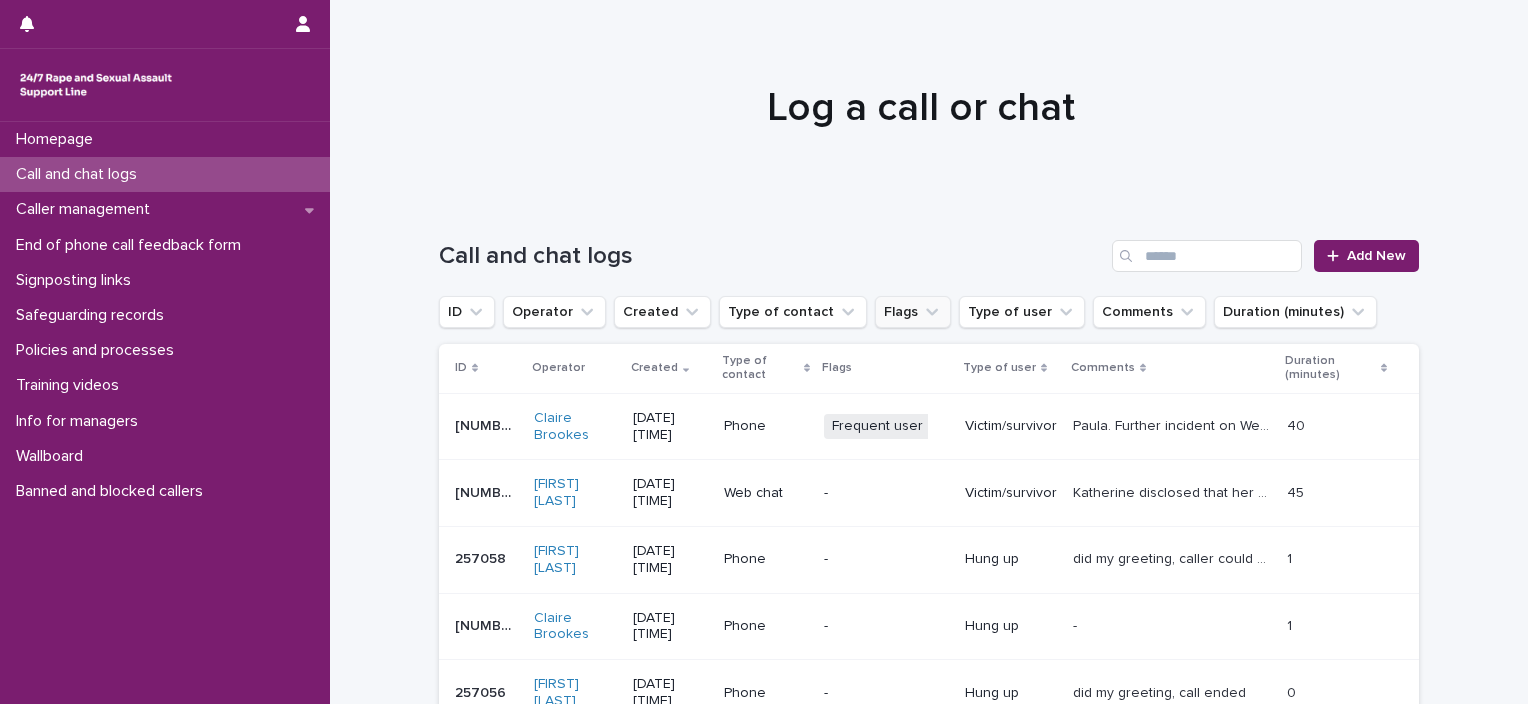 click on "Flags" at bounding box center (913, 312) 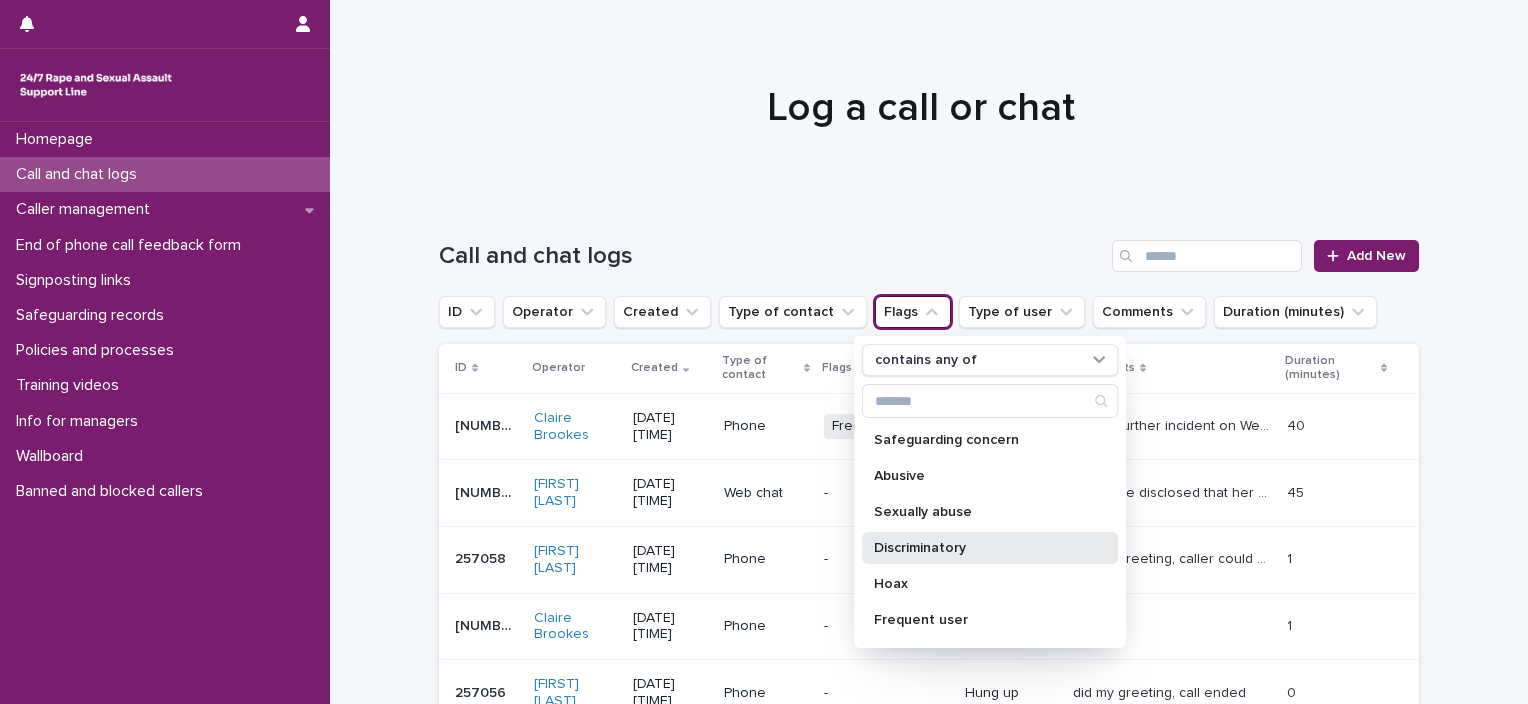 click on "Discriminatory" at bounding box center [980, 548] 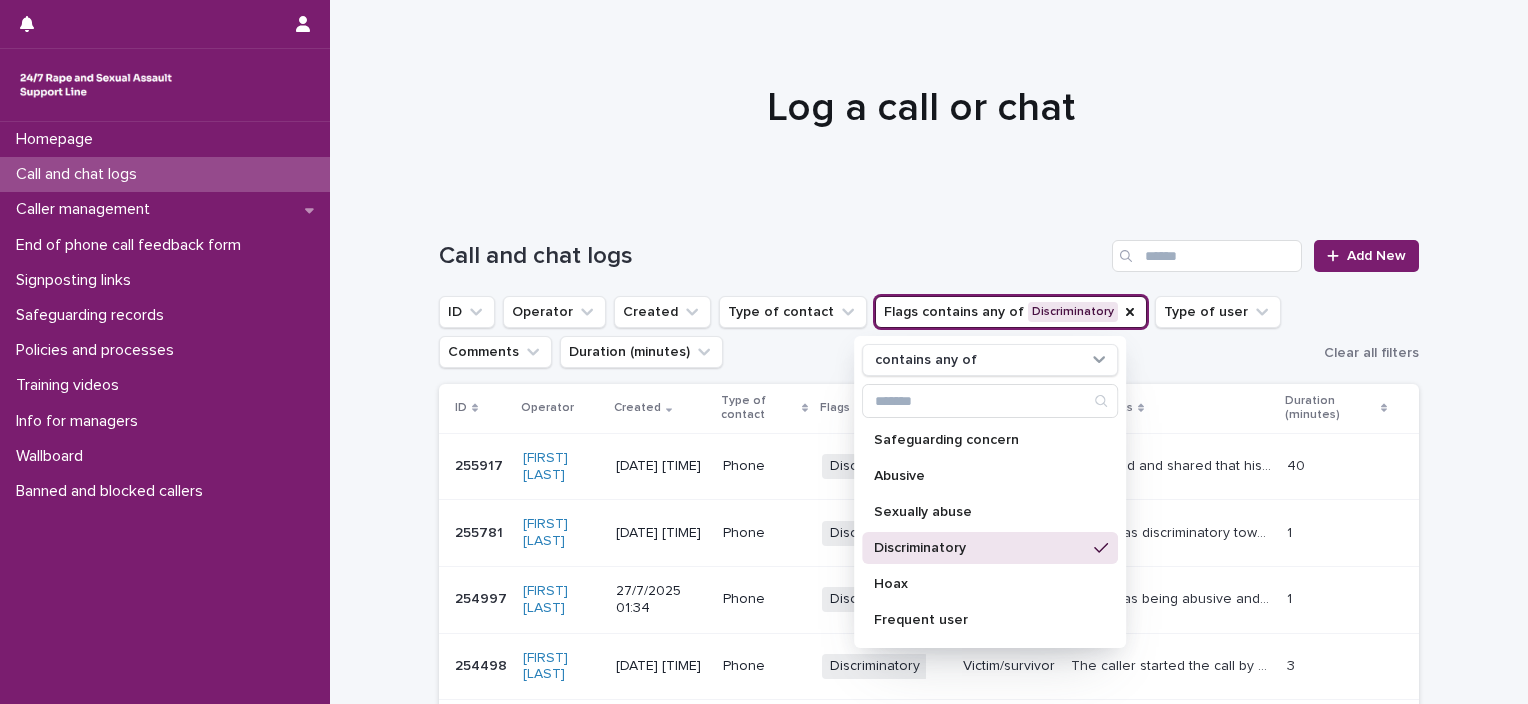 click on "Loading... Saving… Loading... Saving… Call and chat logs Add New ID Operator Created Type of contact Flags contains any of Discriminatory contains any of Safeguarding concern Abusive Sexually abuse Discriminatory Hoax Frequent user Perpetrator Call waiting Suicide Technical issue - webchat Technical issue - other Interpreter Type of user Comments Duration (minutes) Clear all filters ID Operator Created Type of contact Flags Type of user Comments Duration (minutes) [NUMBER] [NUMBER]   [FIRST] [LAST]   [DATE] [TIME] Phone Discriminatory + 0 Victim/survivor Jay called and shared that his mum and stepfather used to physically abuse him when he was younger. He talked about his ex-partner, and shared that he has attempted to end his life 3 times in his life. He said that "being gay is disgusting" and I reiterated our policy regarding discriminatory calls, and he understood and apologised. Explored his feelings.    40 40   [NUMBER] [NUMBER]   [FIRST] [LAST]   [DATE] [TIME] Phone Discriminatory + 0 Unknown   1" at bounding box center (929, 730) 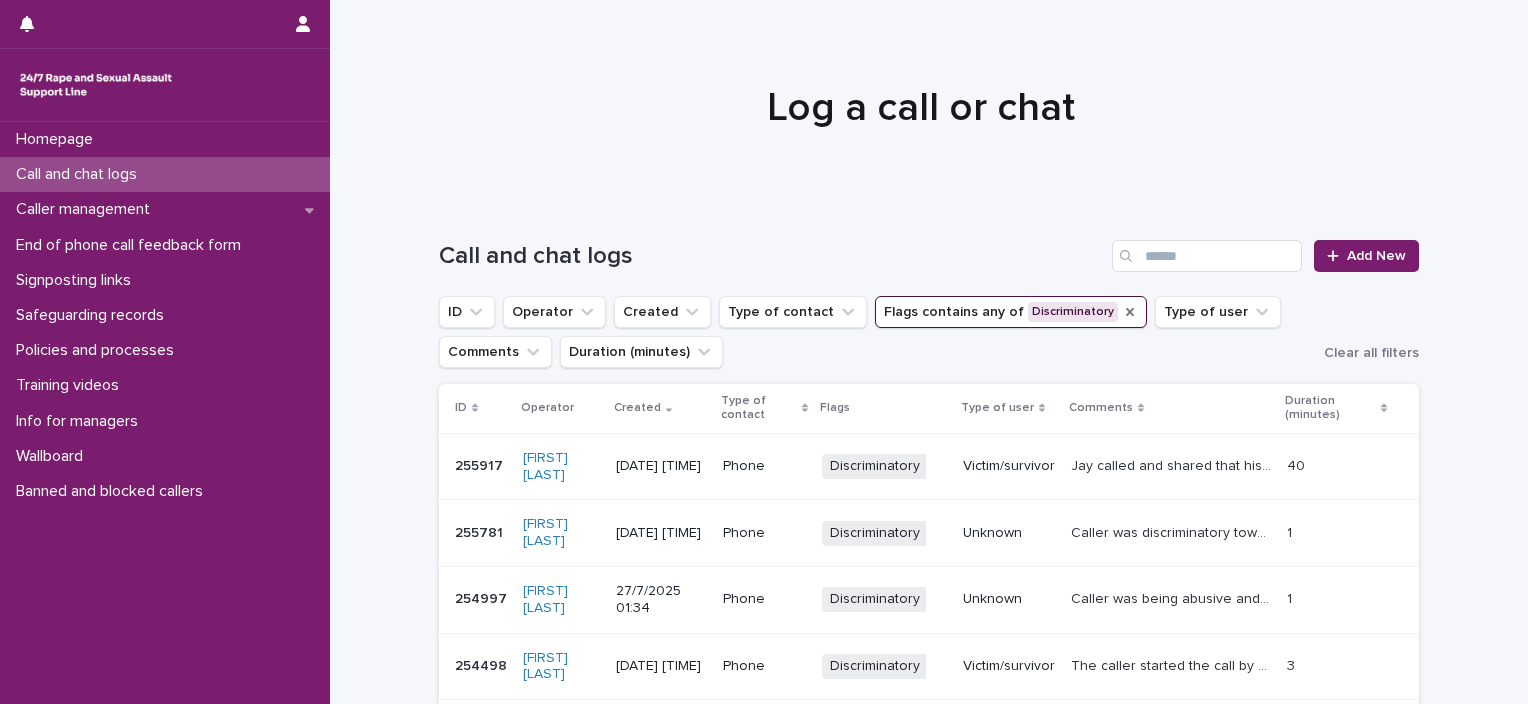 click 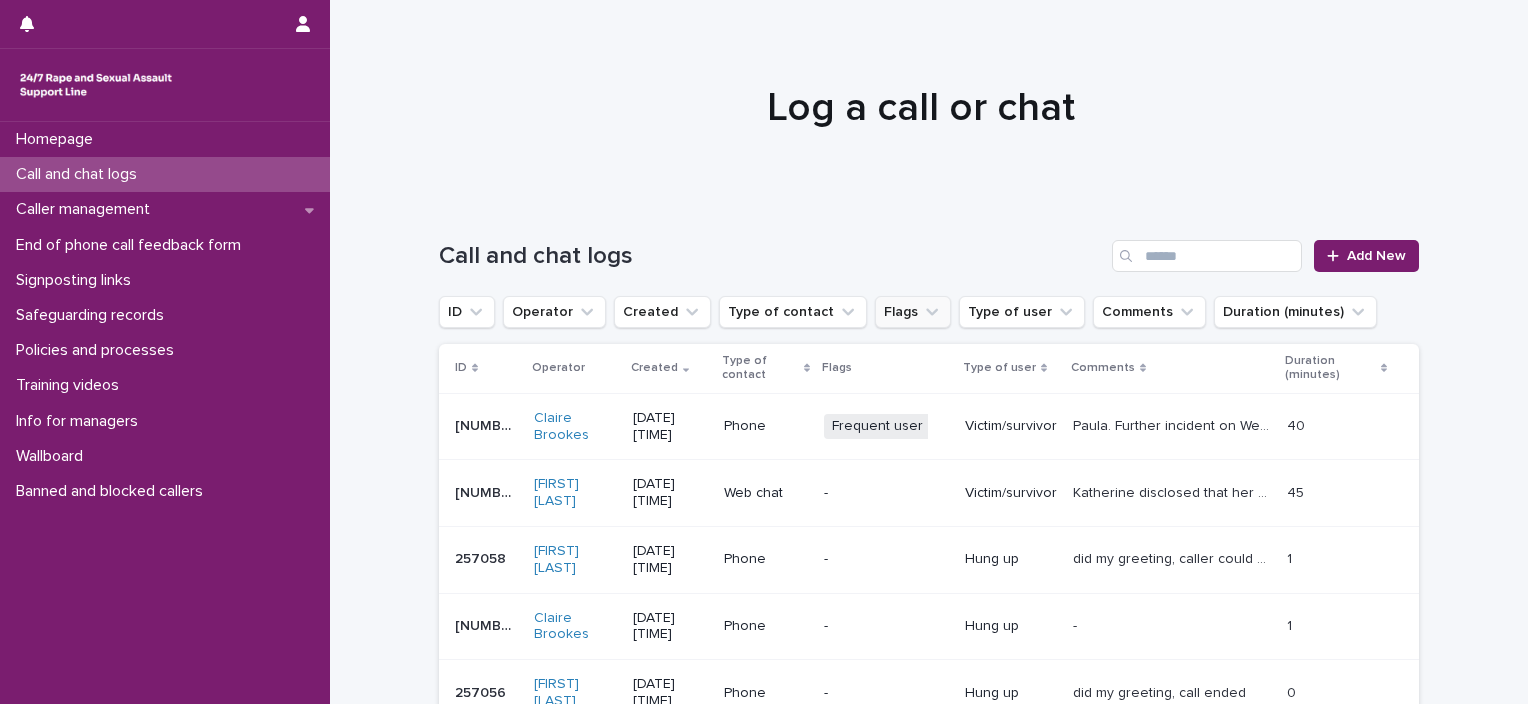click on "ID Operator Created Type of contact Flags Type of user Comments Duration (minutes)" at bounding box center [908, 312] 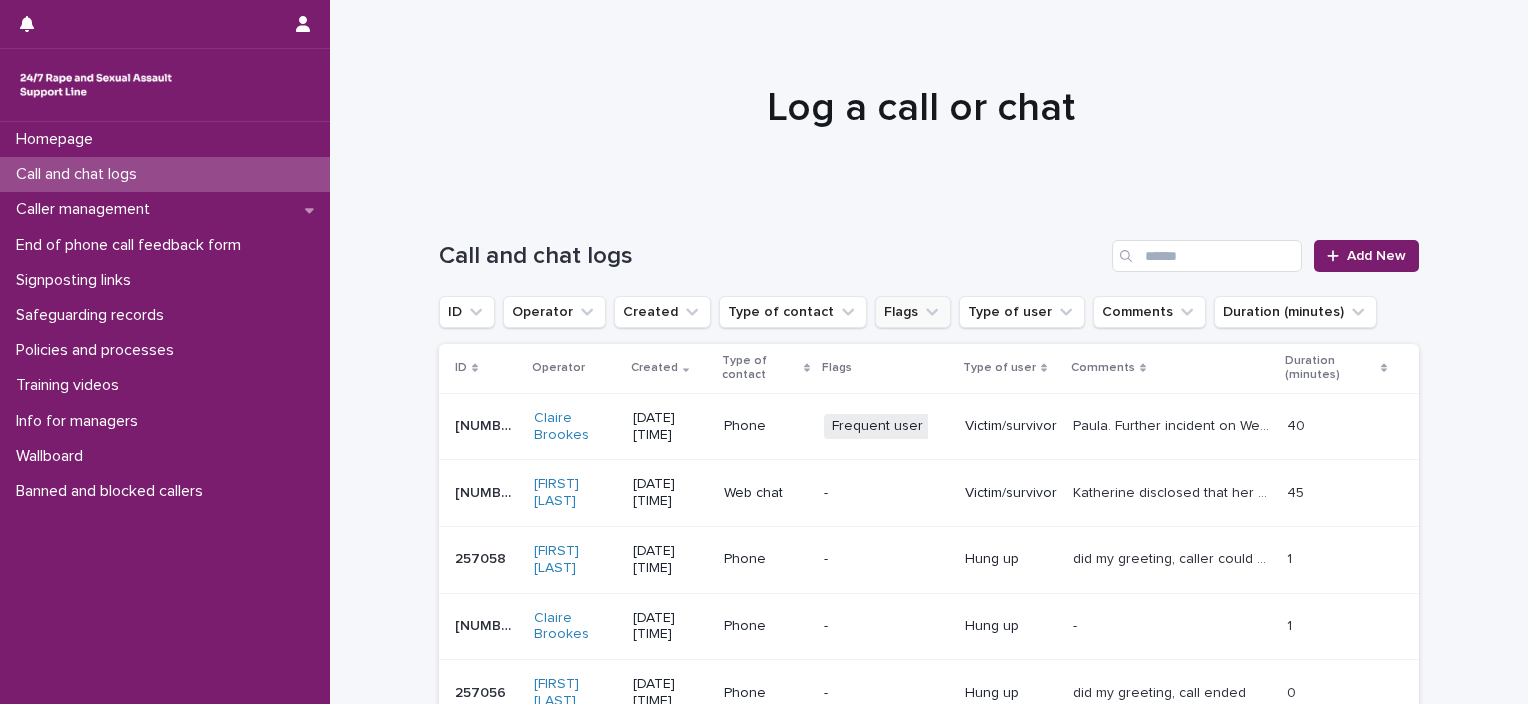 click on "Flags" at bounding box center (913, 312) 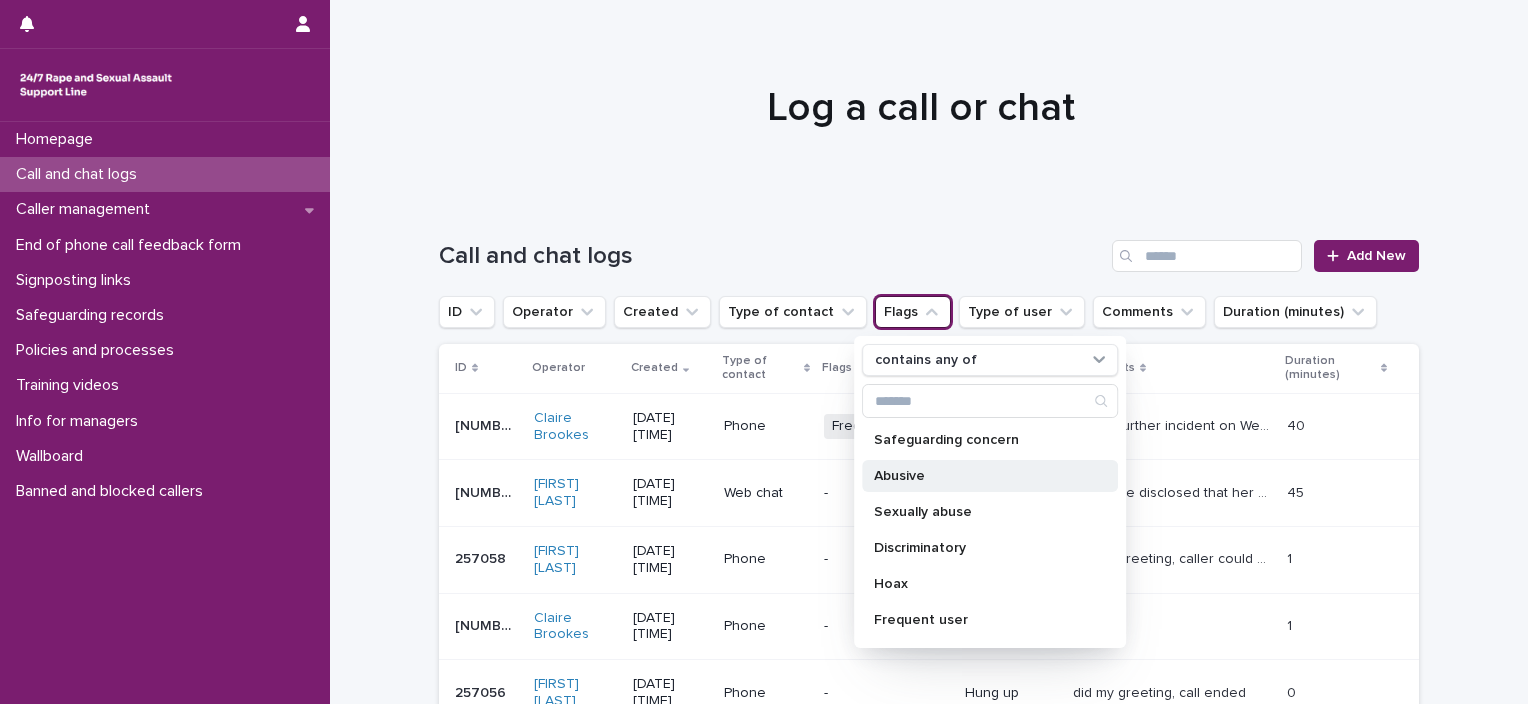 click on "Abusive" at bounding box center (980, 476) 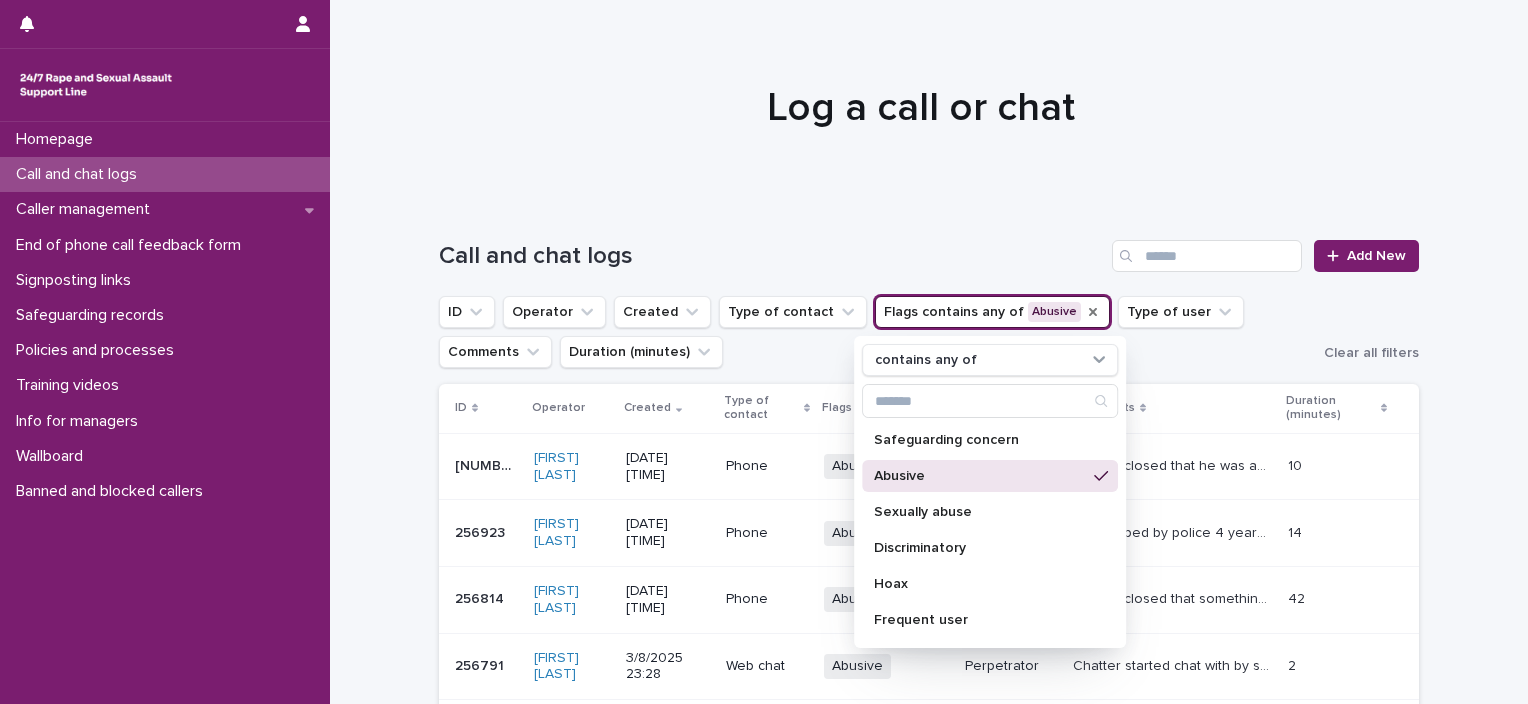 click on "Loading... Saving… Loading... Saving… Call and chat logs Add New ID Operator Created Type of contact Flags contains any of Abusive contains any of Safeguarding concern Abusive Sexually abuse Discriminatory Hoax Frequent user Perpetrator Call waiting Suicide Technical issue - webchat Technical issue - other Interpreter Type of user Comments Duration (minutes) Clear all filters ID Operator Created Type of contact Flags Type of user Comments Duration (minutes) [NUMBER] [NUMBER]   [FIRST] [LAST]   [DATE] [TIME] Phone Abusive + 0 Unknown Jack disclosed that he was assaulted by a woman and was in pain. He wanted me to tell him what happened to him. He called yesterday and was under the name Liam. Similar story just little details changed. Very recognisable voice, stutters.  Jack disclosed that he was assaulted by a woman and was in pain. He wanted me to tell him what happened to him. He called yesterday and was under the name Liam. Similar story just little details changed. Very recognisable voice, stutters.    10" at bounding box center [929, 735] 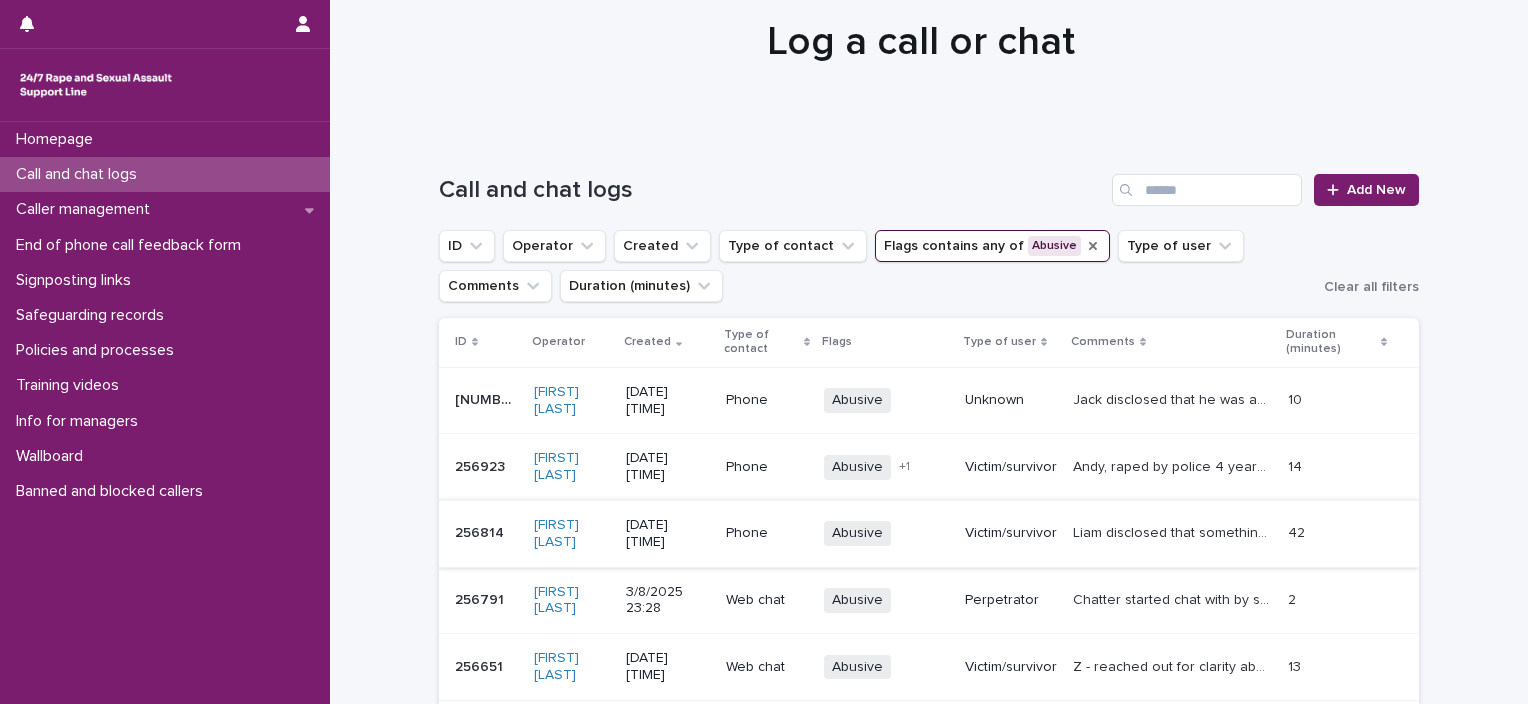 scroll, scrollTop: 100, scrollLeft: 0, axis: vertical 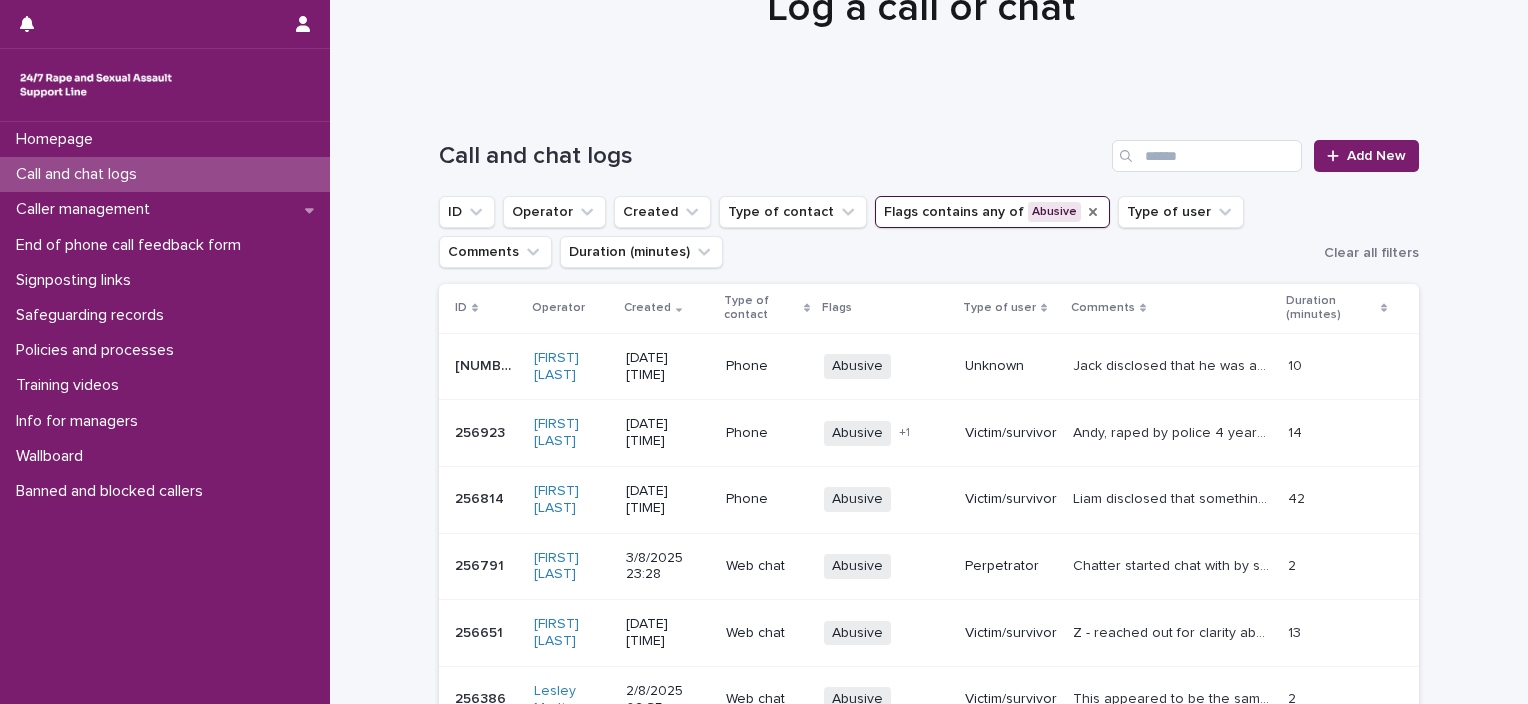 click 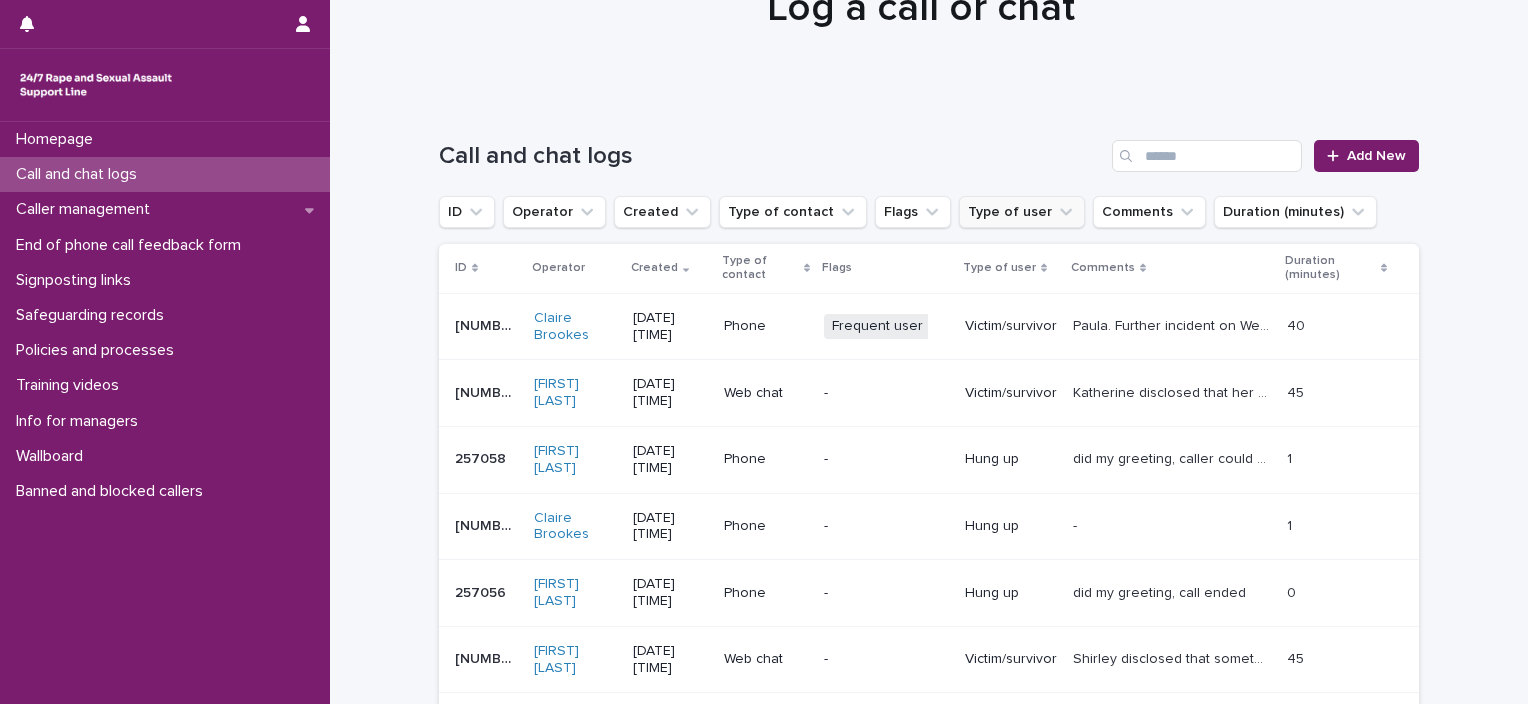 click on "Type of user" at bounding box center [1022, 212] 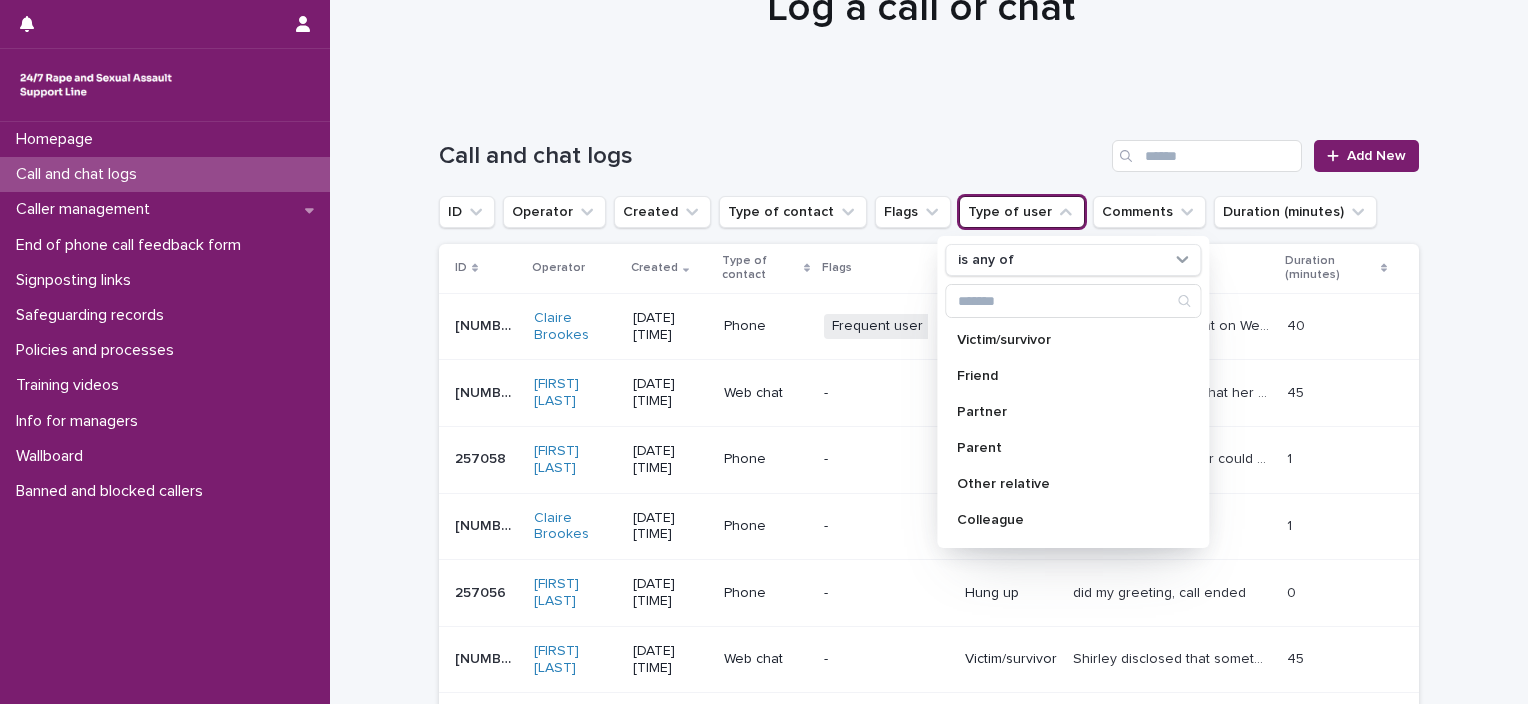click 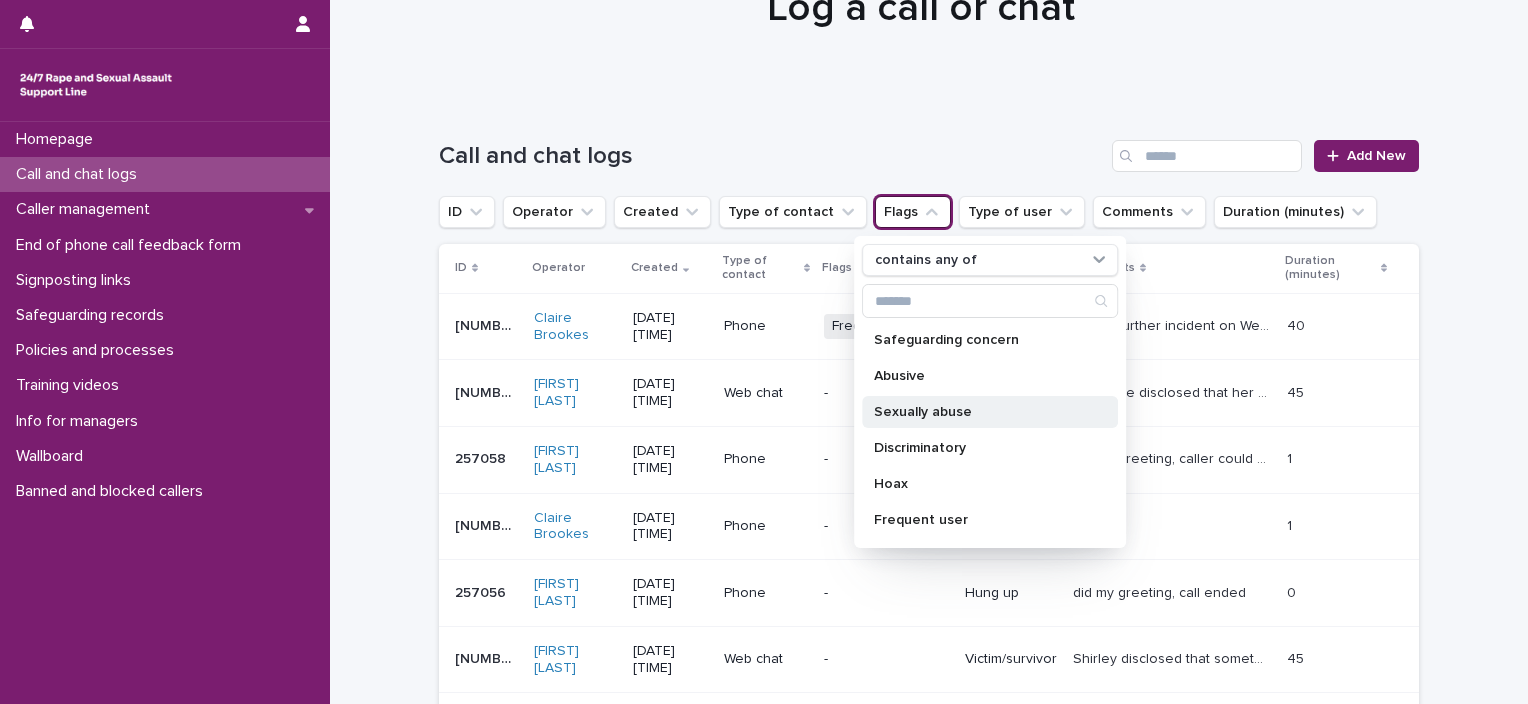 click on "Sexually abuse" at bounding box center (980, 412) 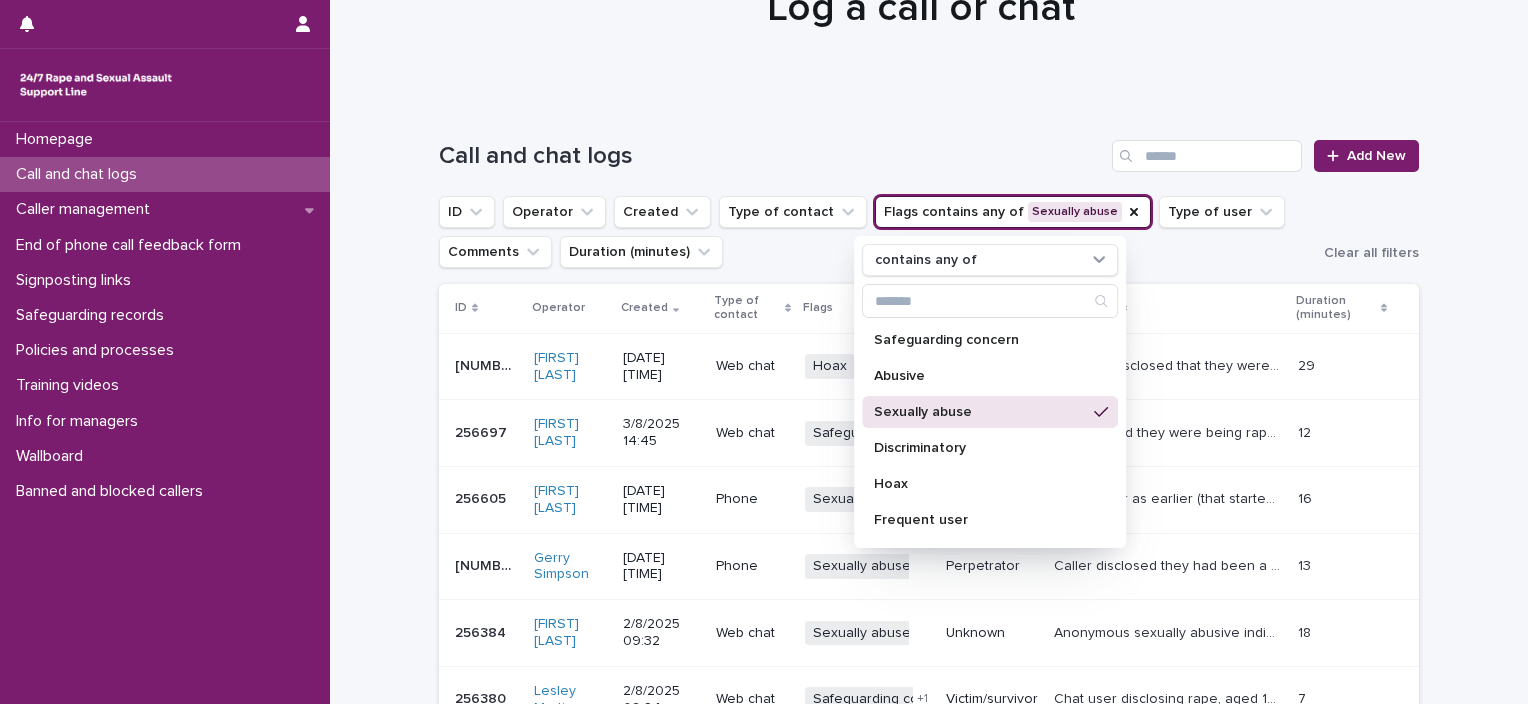 click on "Loading... Saving… Loading... Saving… Call and chat logs Add New ID Operator Created Type of contact Flags contains any of Sexually abuse contains any of Safeguarding concern Abusive Sexually abuse Discriminatory Hoax Frequent user Perpetrator Call waiting Suicide Technical issue - webchat Technical issue - other Interpreter Type of user Comments Duration (minutes) Clear all filters ID Operator Created Type of contact Flags Type of user Comments Duration (minutes) [NUMBER] [NUMBER]   [FIRST] [LAST]   [DATE] [TIME] Web chat Hoax Sexually abuse + 1 Victim/survivor Lisa Ann disclosed that they were gang raped. Chat started off normal and then got progressively more and more graphic. Referred to themselves as a porn star and said they have a body count of over 500+.   Lisa Ann disclosed that they were gang raped. Chat started off normal and then got progressively more and more graphic. Referred to themselves as a porn star and said they have a body count of over 500+.     29 29   [NUMBER] [NUMBER]   [FIRST] [LAST]   + 1" at bounding box center [929, 635] 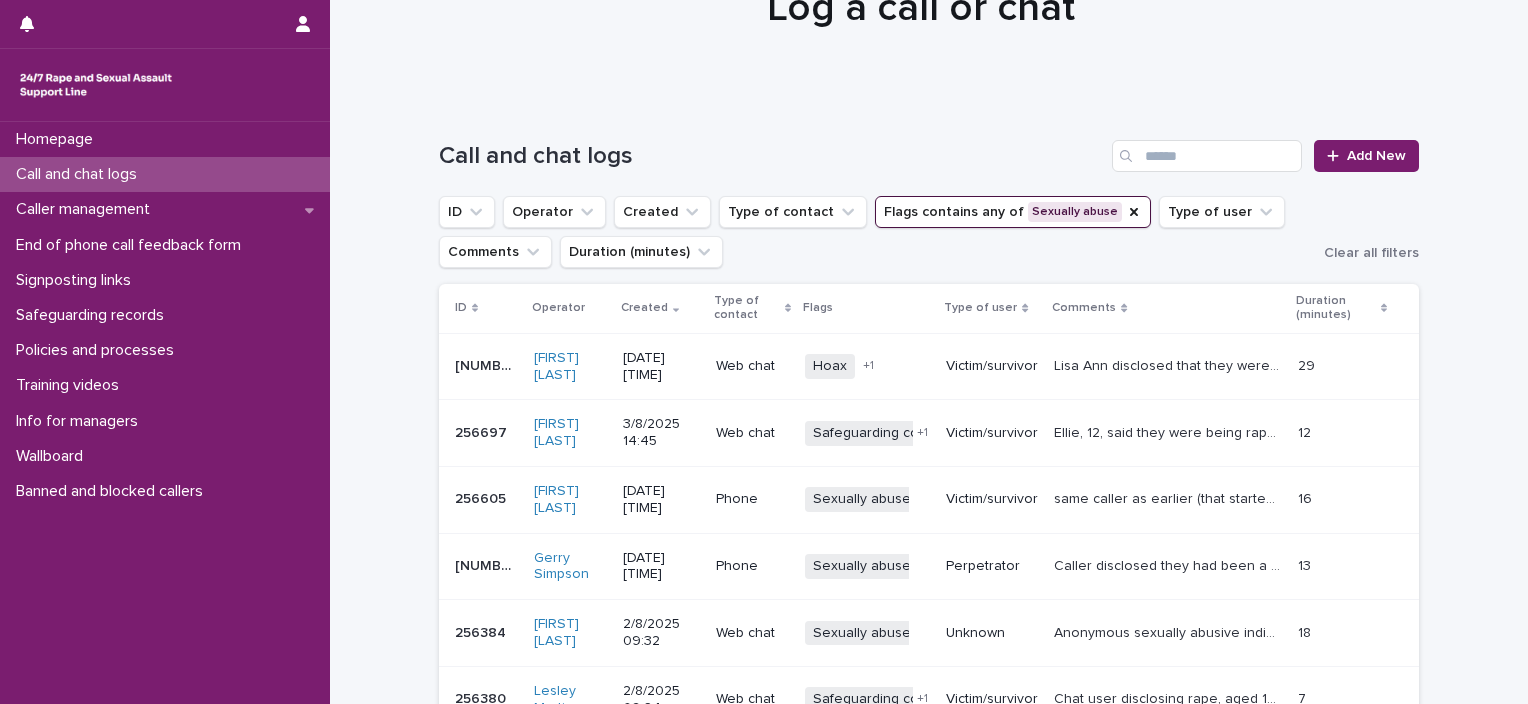 click on "Lisa Ann disclosed that they were gang raped. Chat started off normal and then got progressively more and more graphic. Referred to themselves as a porn star and said they have a body count of over 500+." at bounding box center (1170, 364) 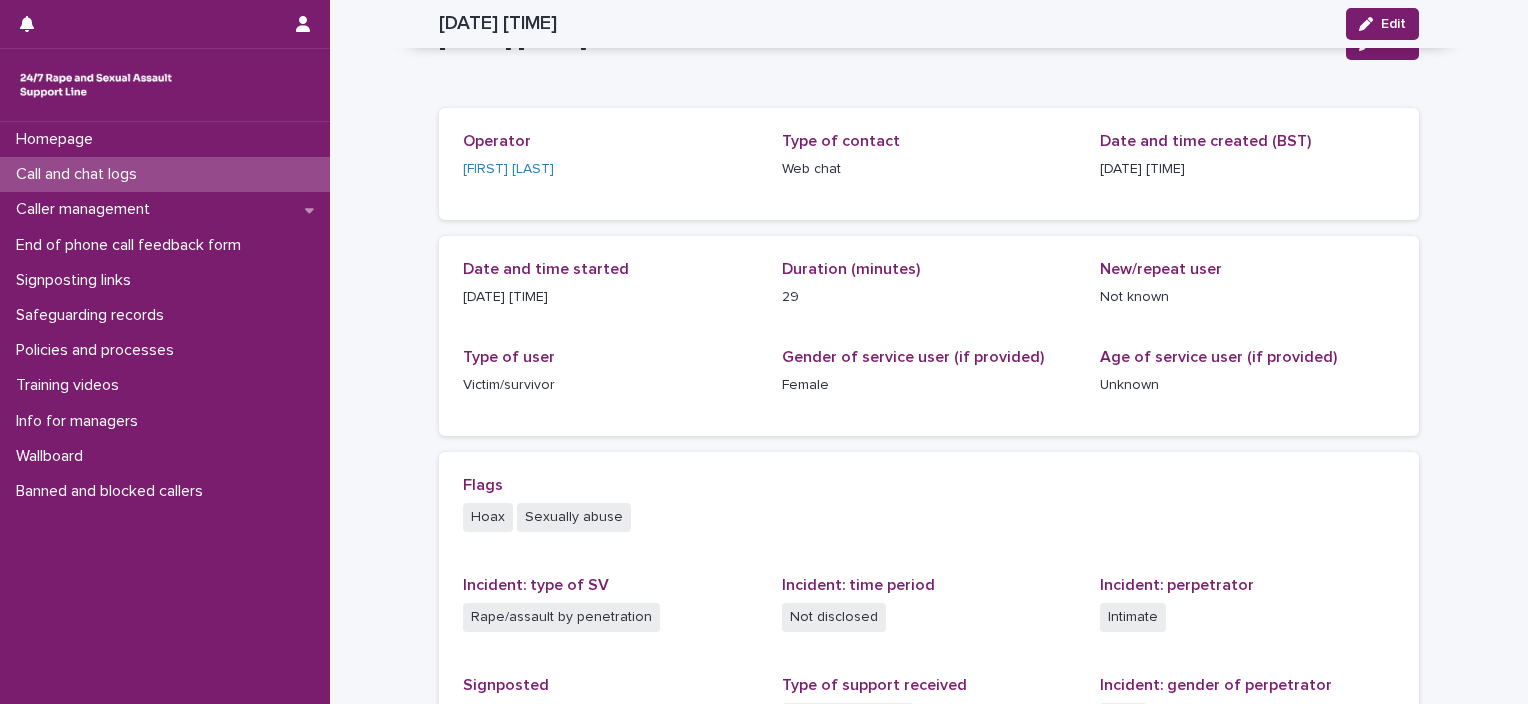 scroll, scrollTop: 0, scrollLeft: 0, axis: both 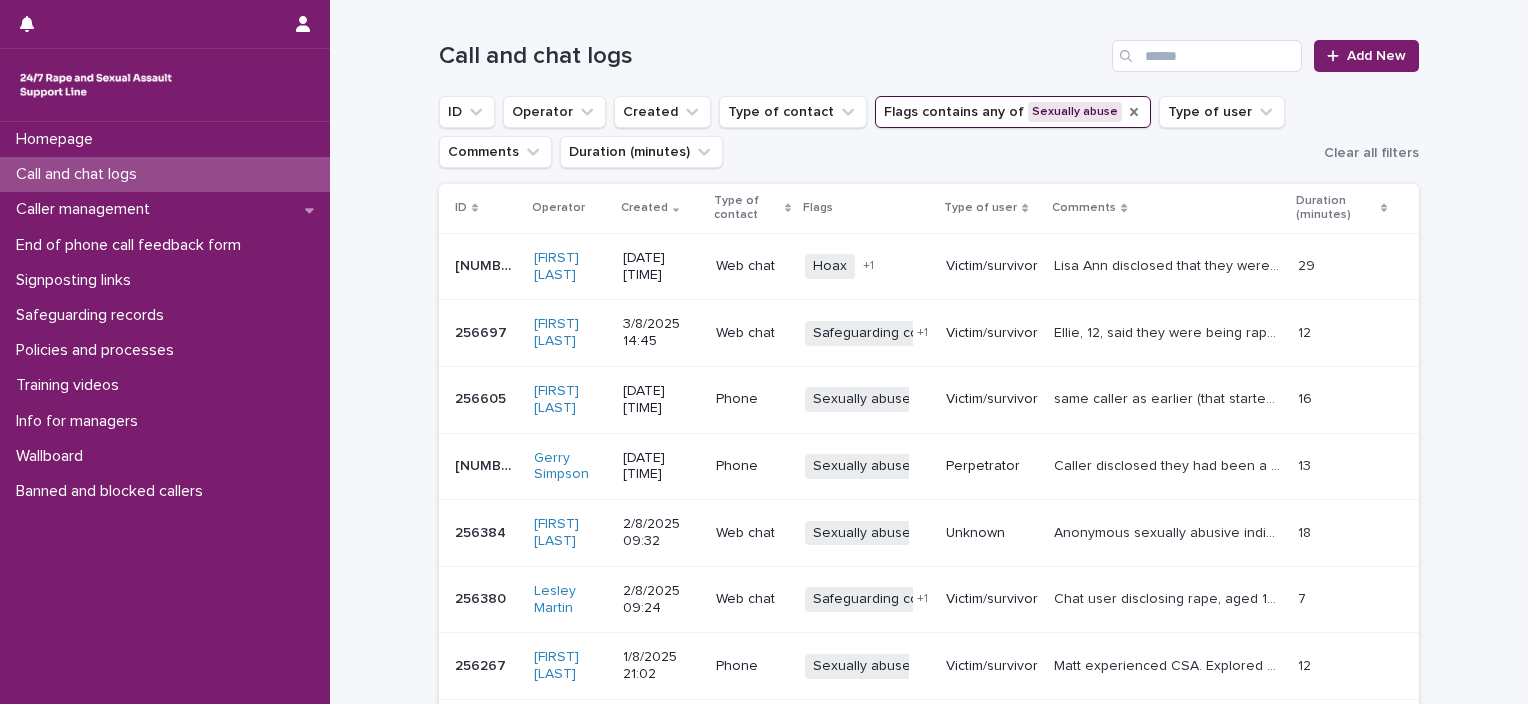 click 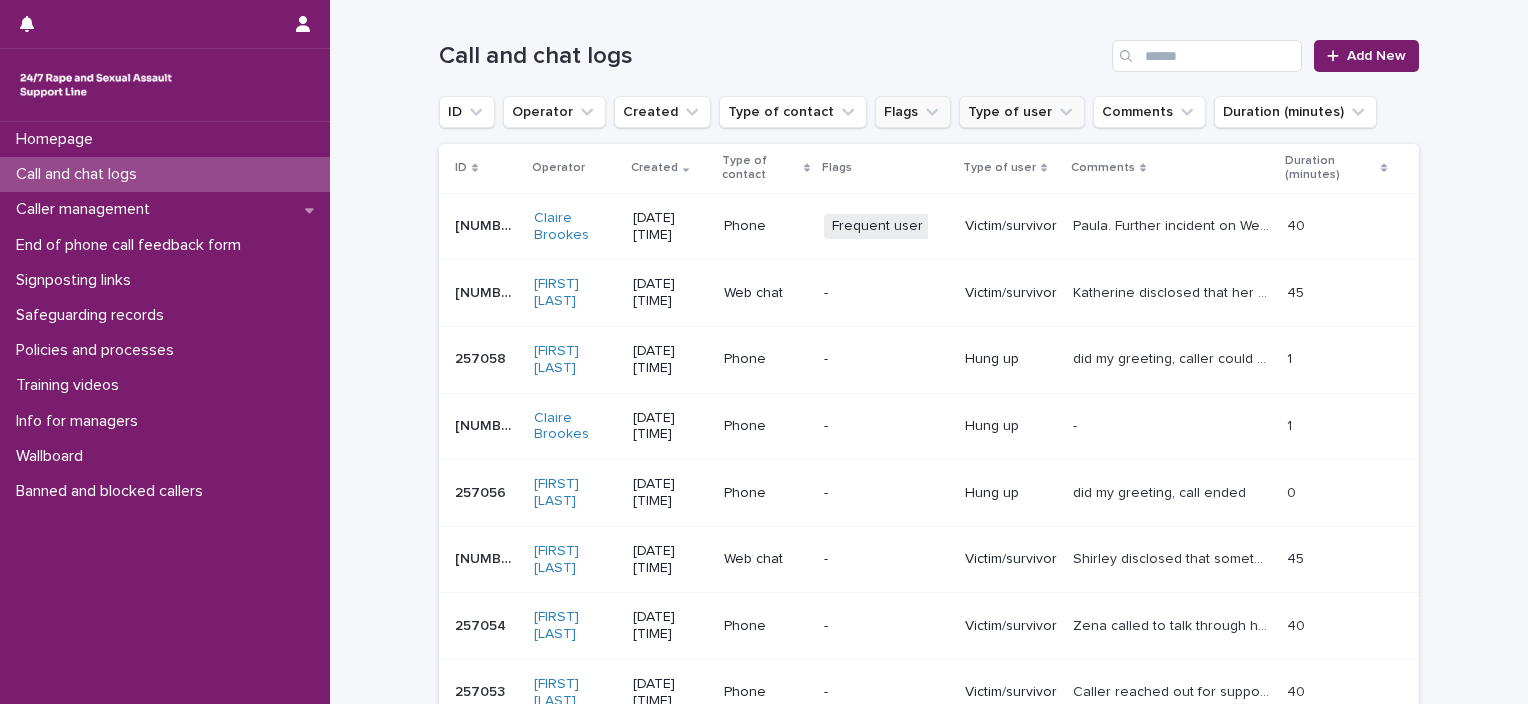 scroll, scrollTop: 180, scrollLeft: 0, axis: vertical 